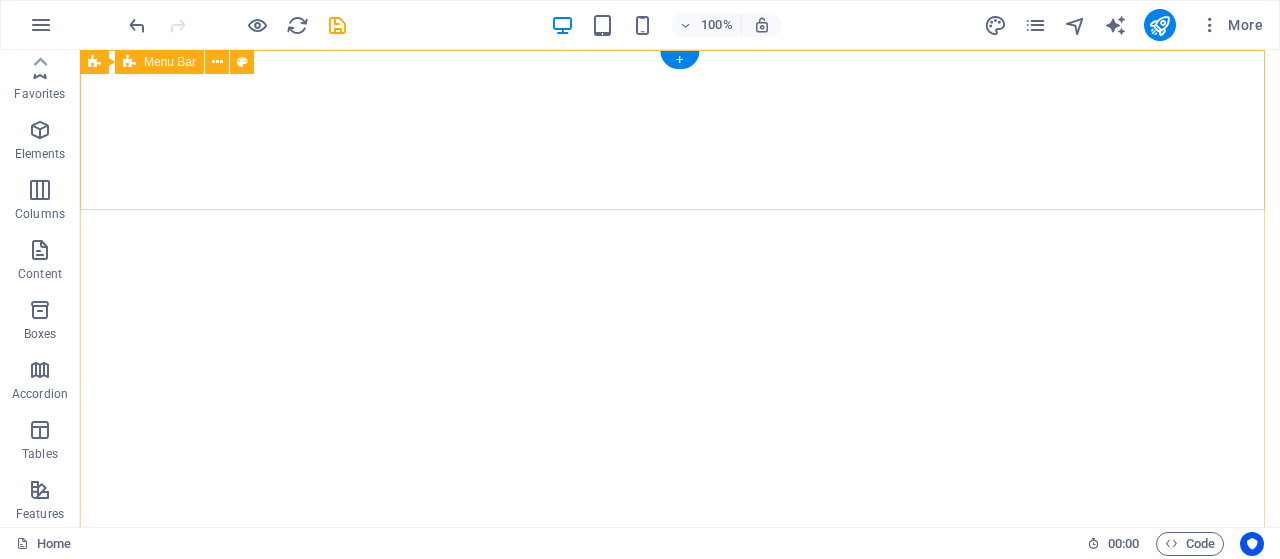 scroll, scrollTop: 0, scrollLeft: 0, axis: both 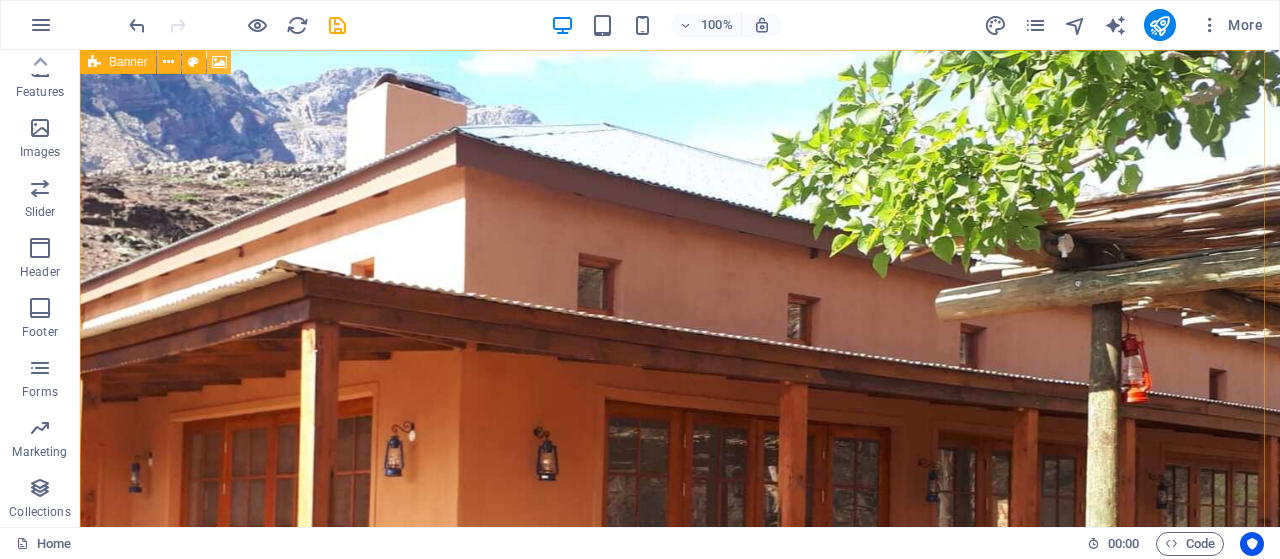 click at bounding box center [219, 62] 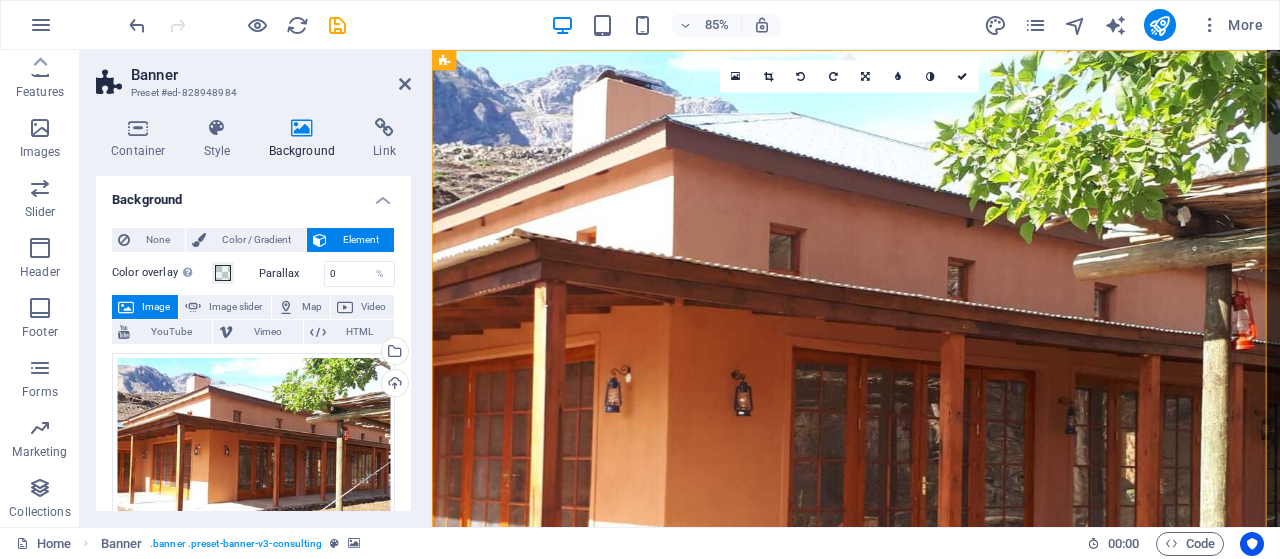 drag, startPoint x: 406, startPoint y: 283, endPoint x: 406, endPoint y: 297, distance: 14 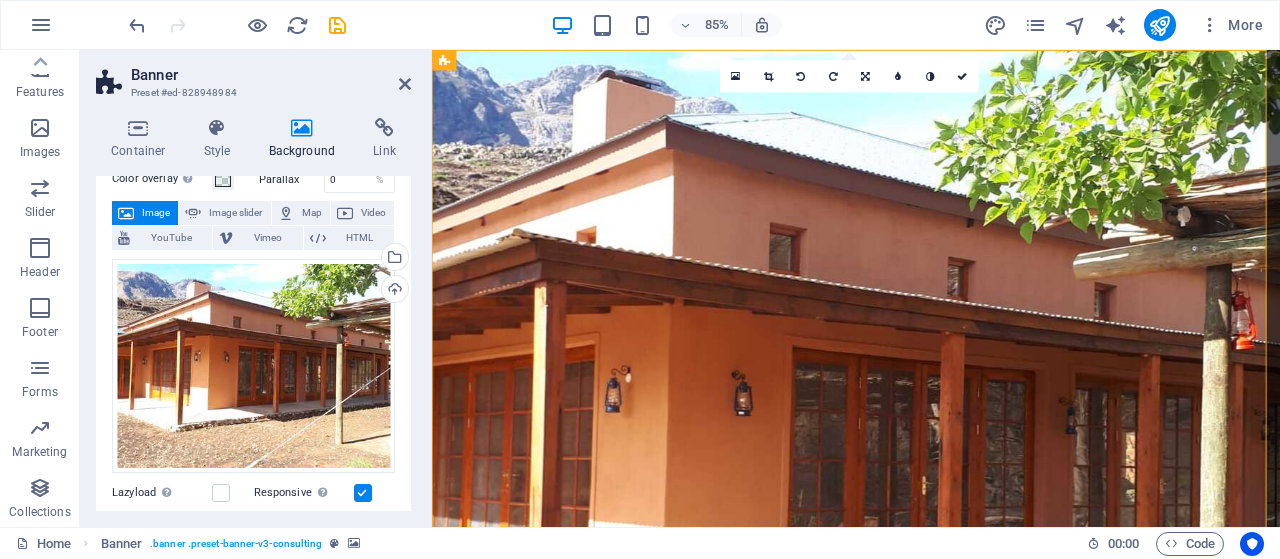 scroll, scrollTop: 97, scrollLeft: 0, axis: vertical 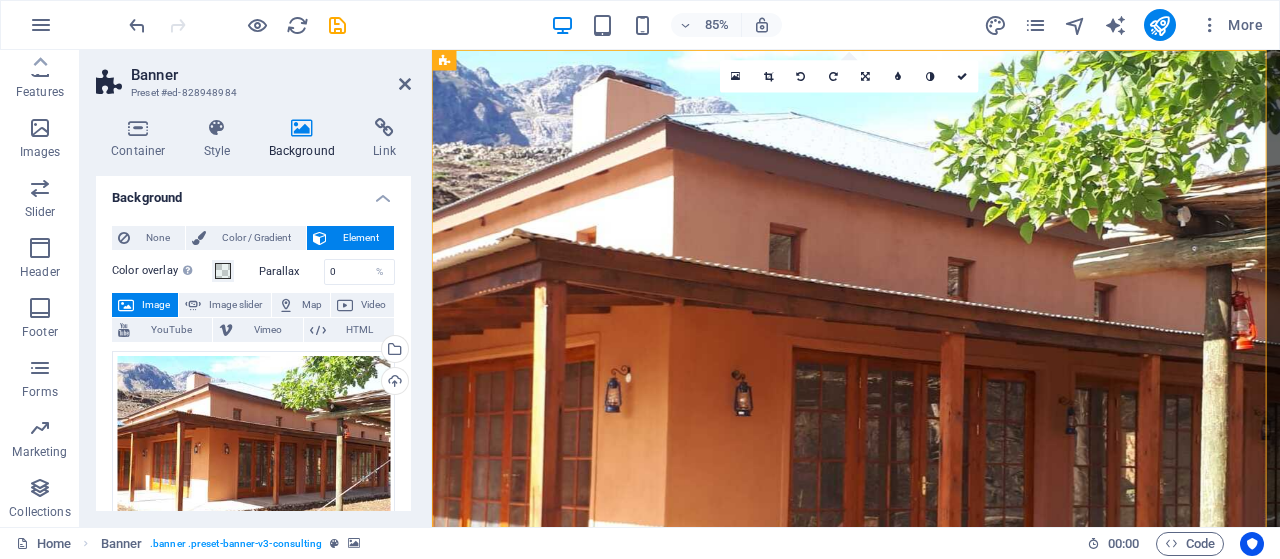 click on "Container Style Background Link Size Height Default px rem % vh vw Min. height 900 None px rem % vh vw Width Default px rem % em vh vw Min. width None px rem % vh vw Content width Default Custom width Width Default px rem % em vh vw Min. width None px rem % vh vw Default padding Custom spacing Default content width and padding can be changed under Design. Edit design Layout (Flexbox) Alignment Determines the flex direction. Default Main axis Determine how elements should behave along the main axis inside this container (justify content). Default Side axis Control the vertical direction of the element inside of the container (align items). Default Wrap Default On Off Fill Controls the distances and direction of elements on the y-axis across several lines (align content). Default Accessibility ARIA helps assistive technologies (like screen readers) to understand the role, state, and behavior of web elements Role The ARIA role defines the purpose of an element. None Alert Article Banner Comment" at bounding box center (253, 314) 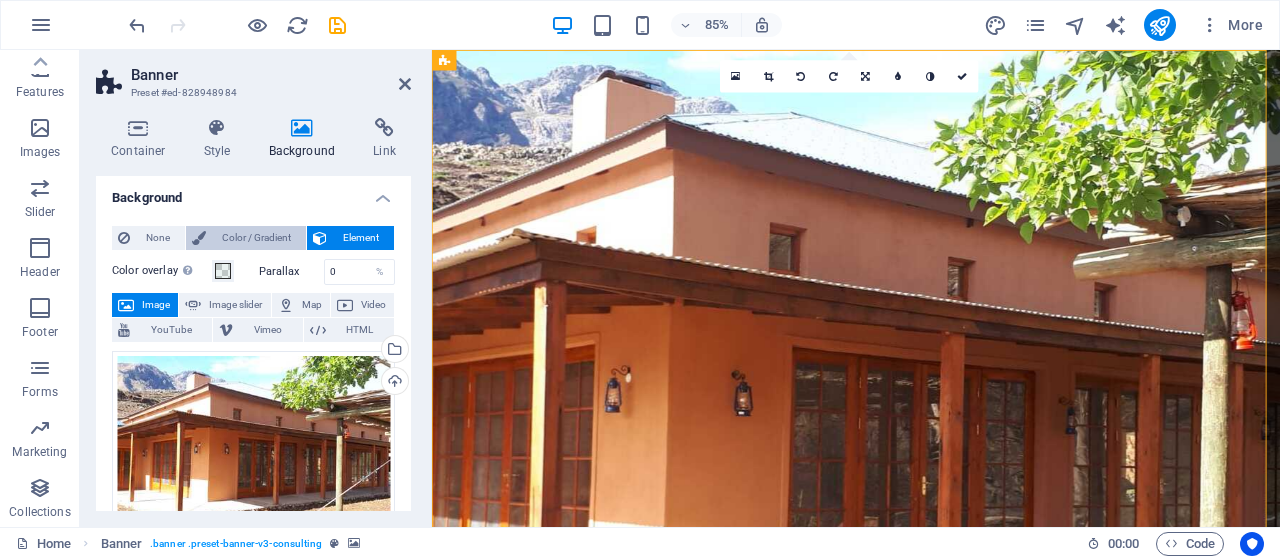 click on "Color / Gradient" at bounding box center [256, 238] 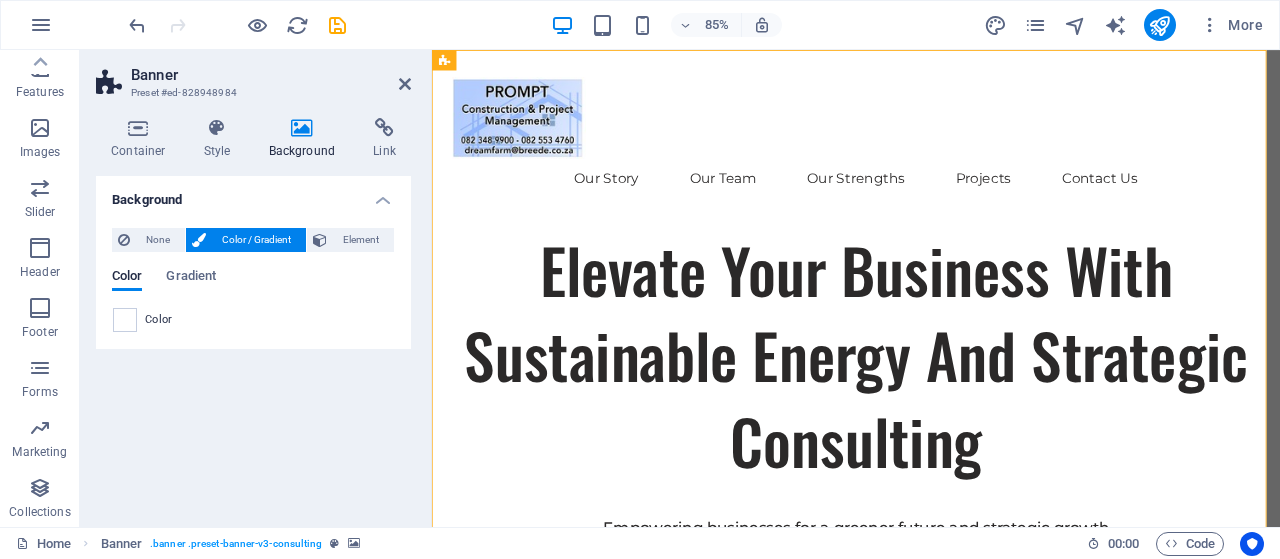 scroll, scrollTop: 0, scrollLeft: 0, axis: both 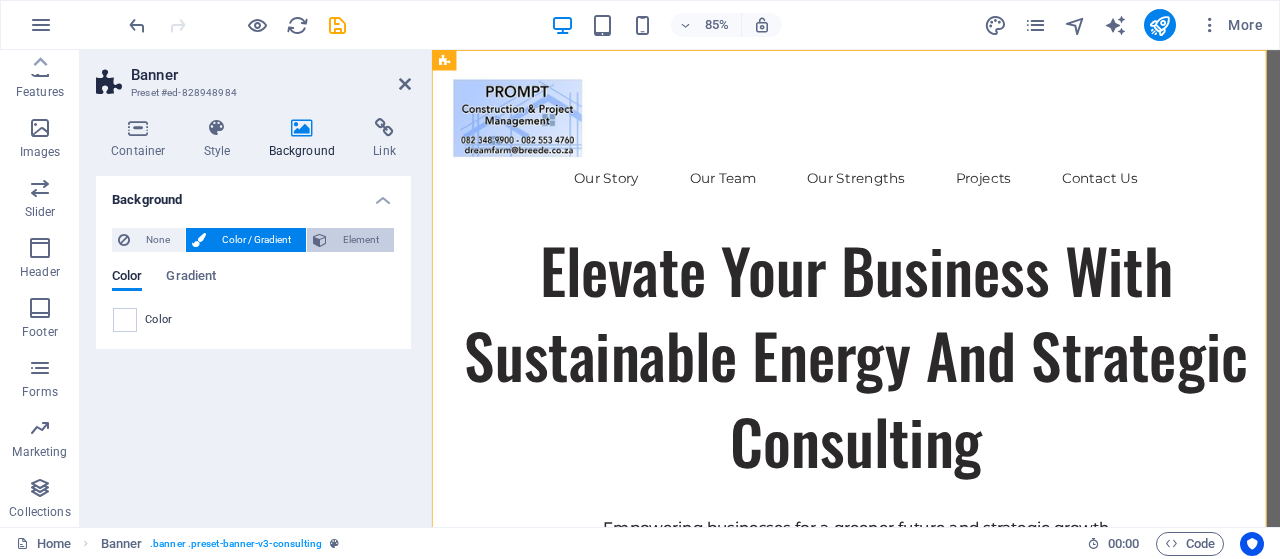 click on "Element" at bounding box center [360, 240] 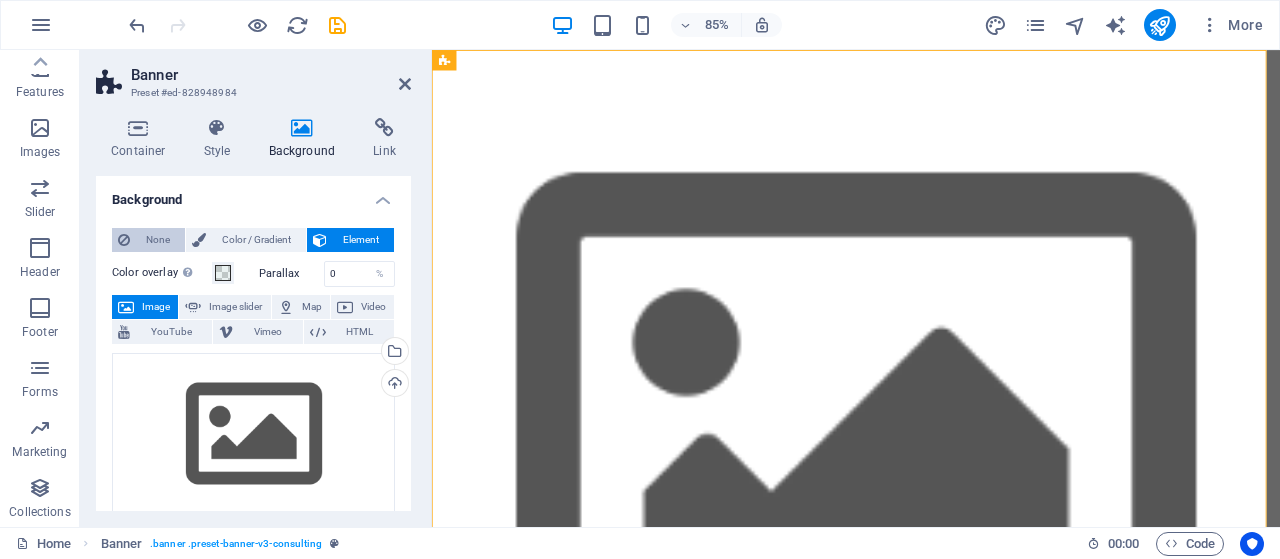 click on "None" at bounding box center (148, 240) 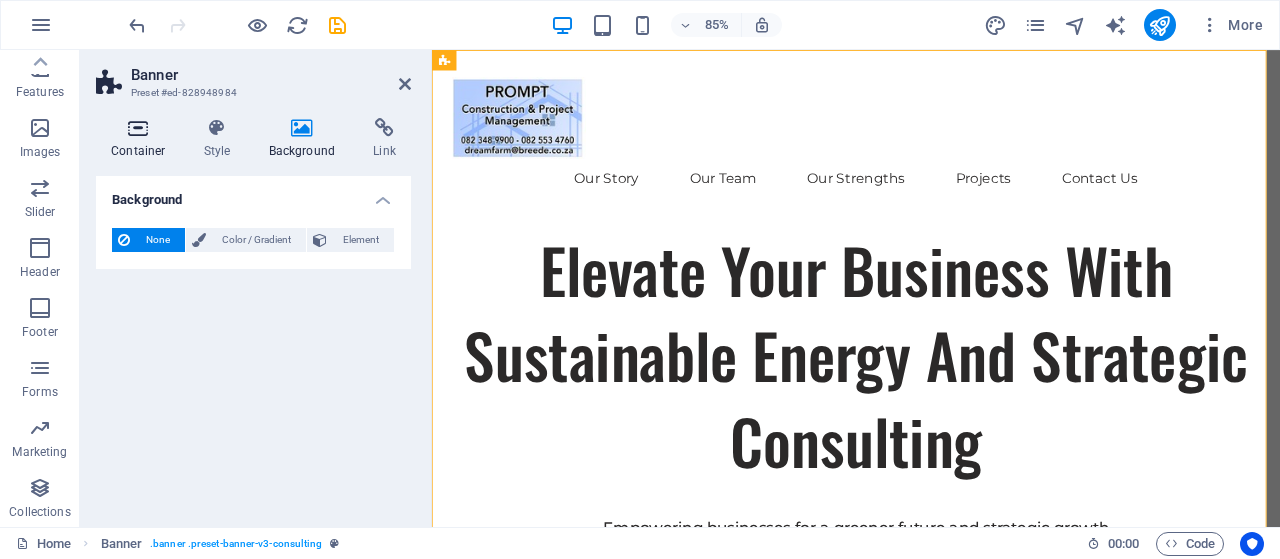 click on "Container" at bounding box center (142, 139) 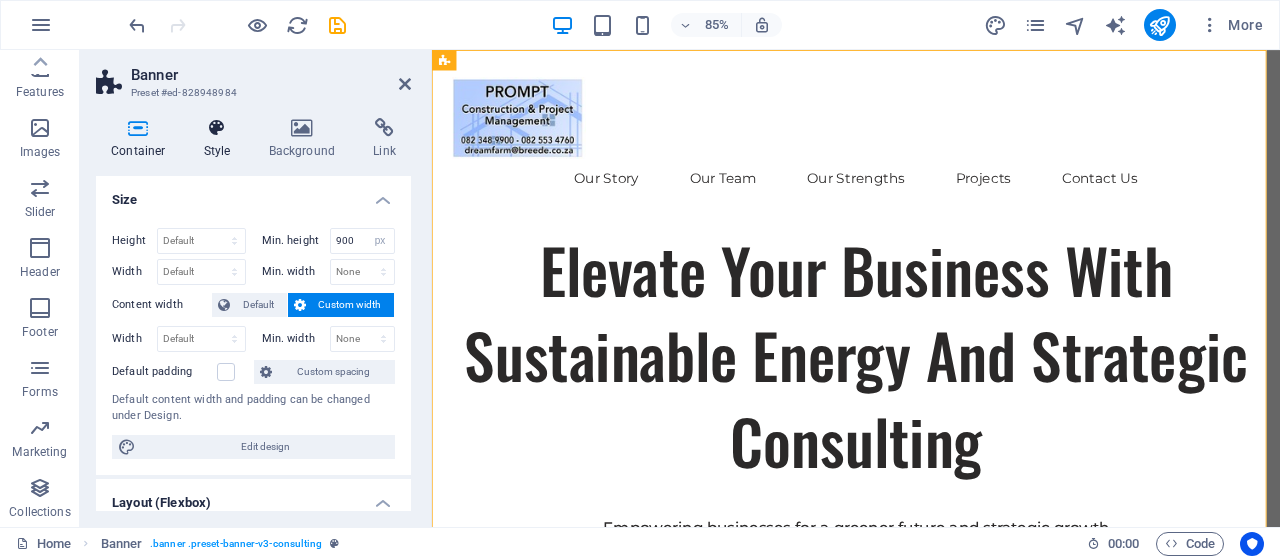click at bounding box center (217, 128) 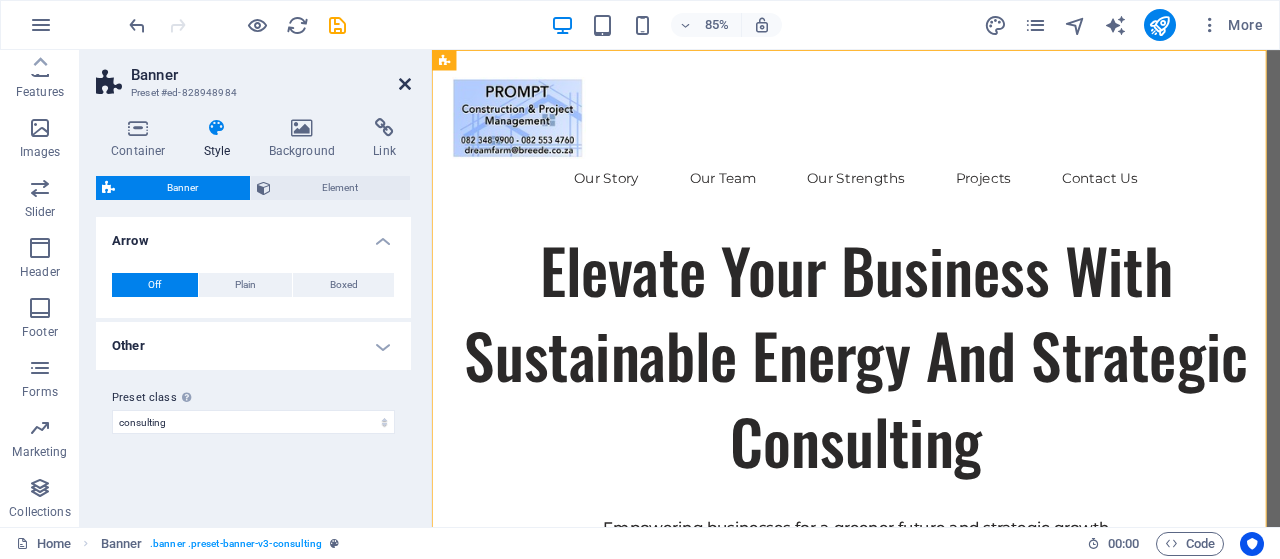click at bounding box center [405, 84] 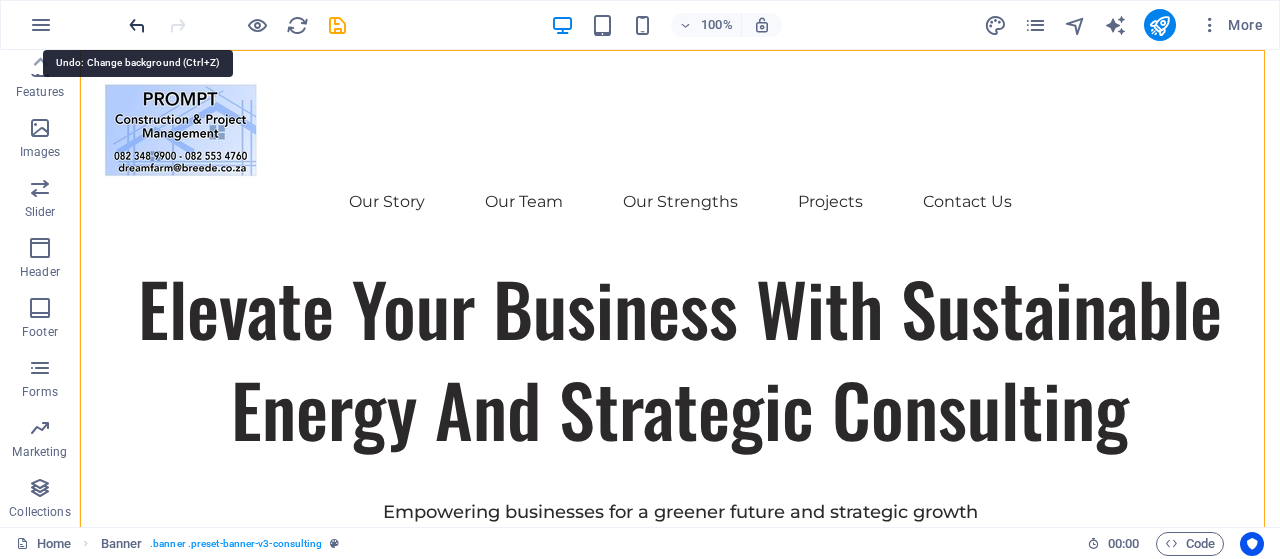 click at bounding box center (137, 25) 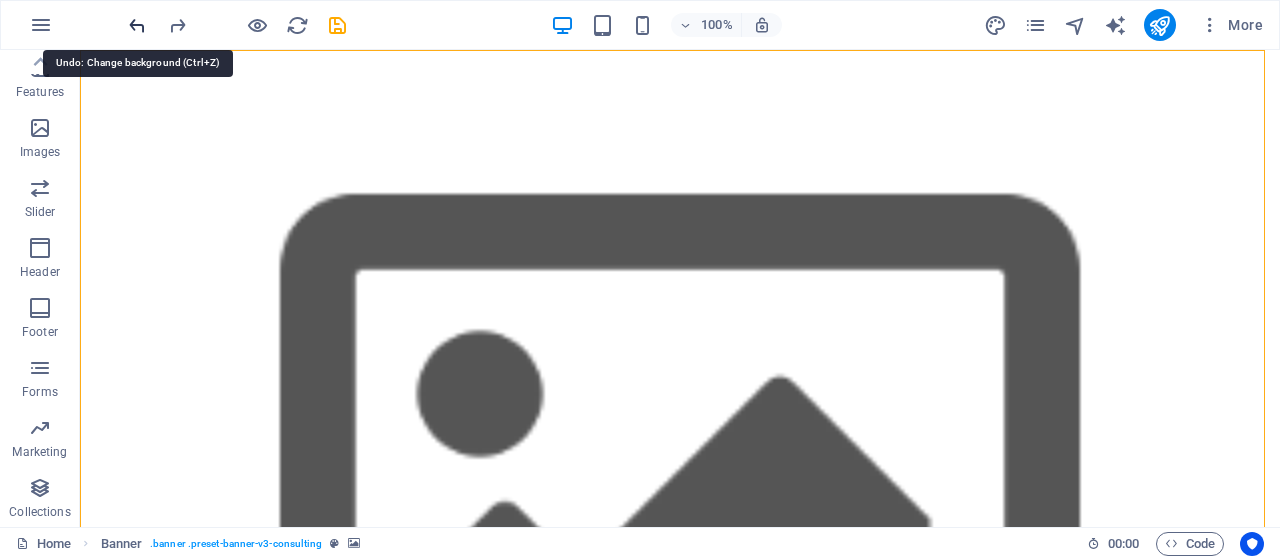 click at bounding box center [137, 25] 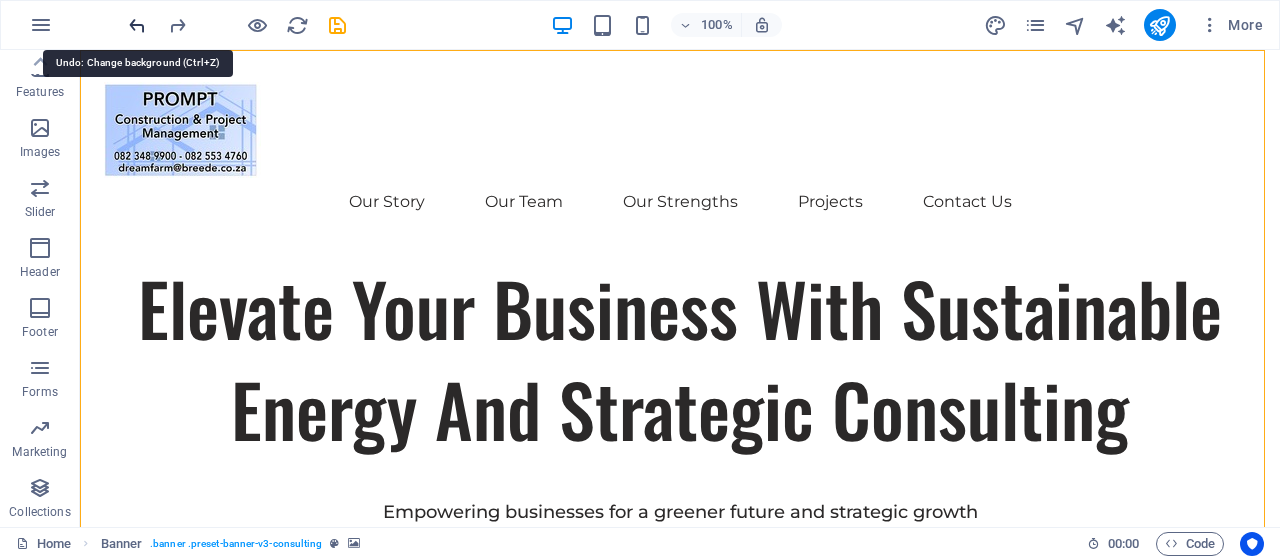 click at bounding box center [137, 25] 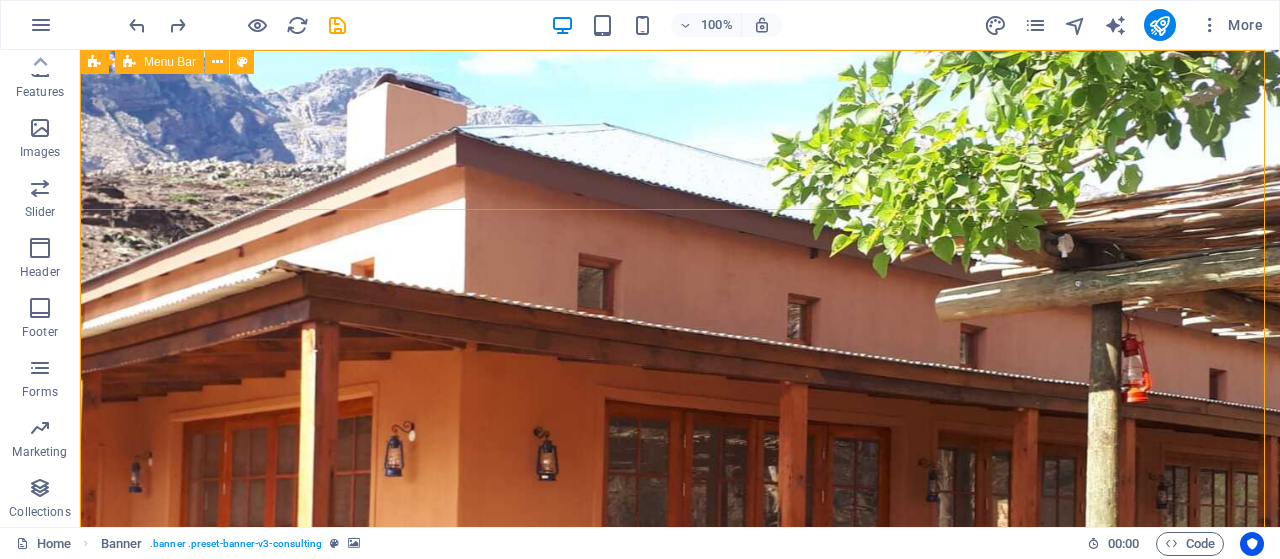 click on "Menu Bar" at bounding box center (170, 62) 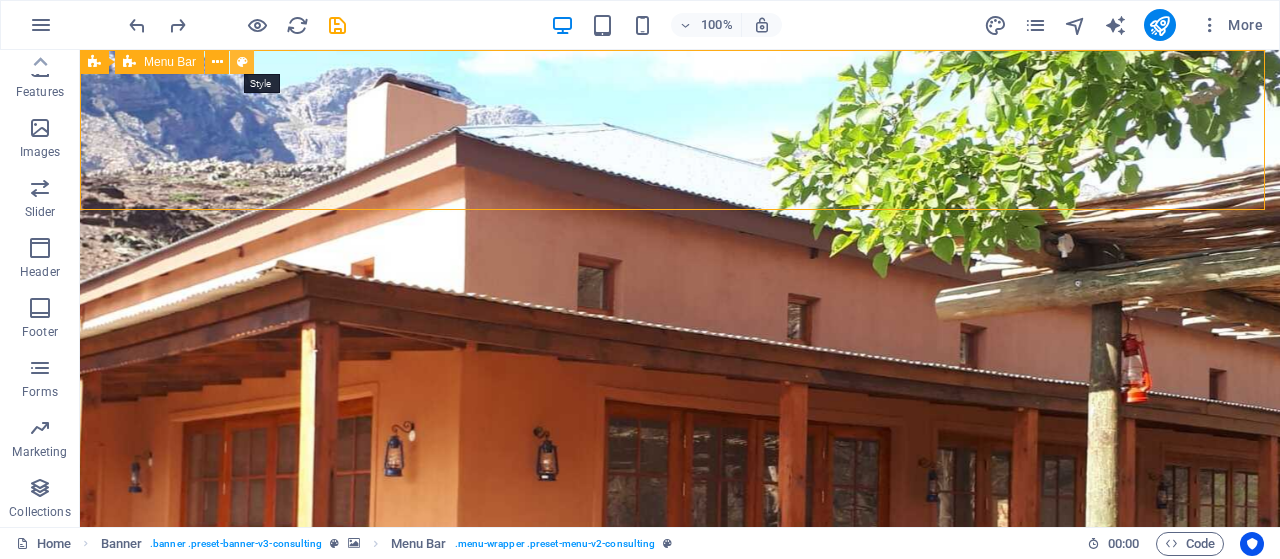 click at bounding box center [242, 62] 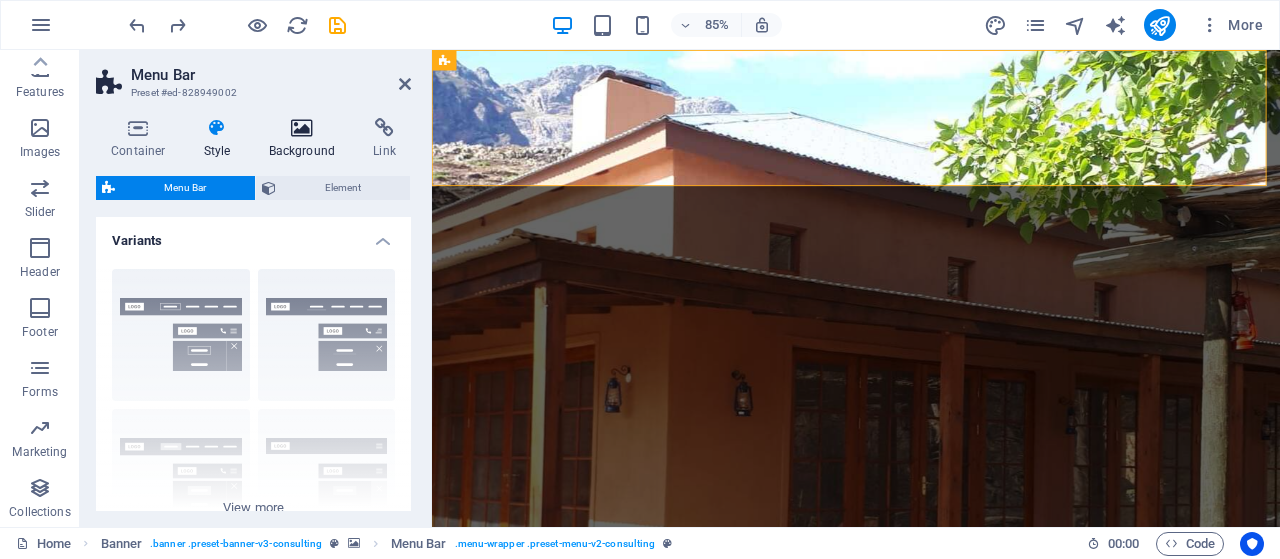 click on "Background" at bounding box center [306, 139] 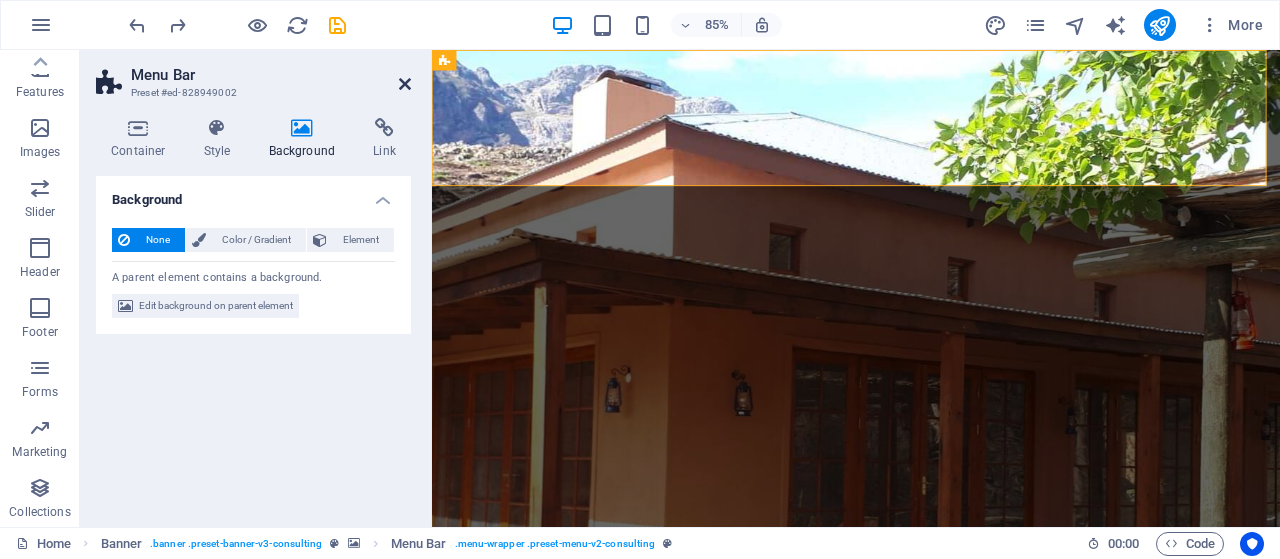 click at bounding box center (405, 84) 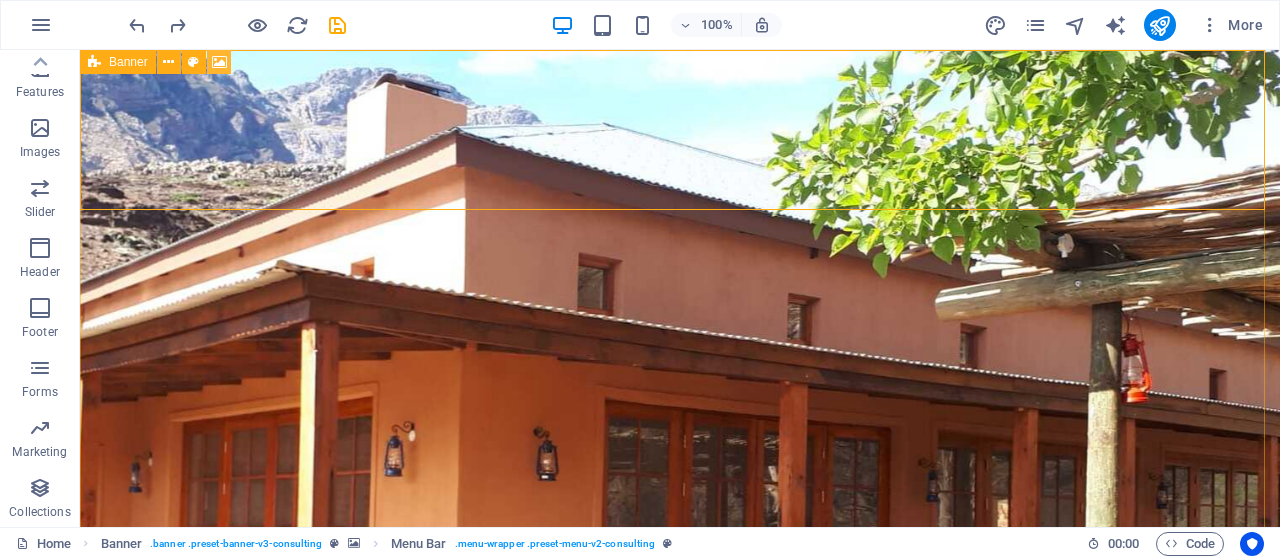 click at bounding box center (219, 62) 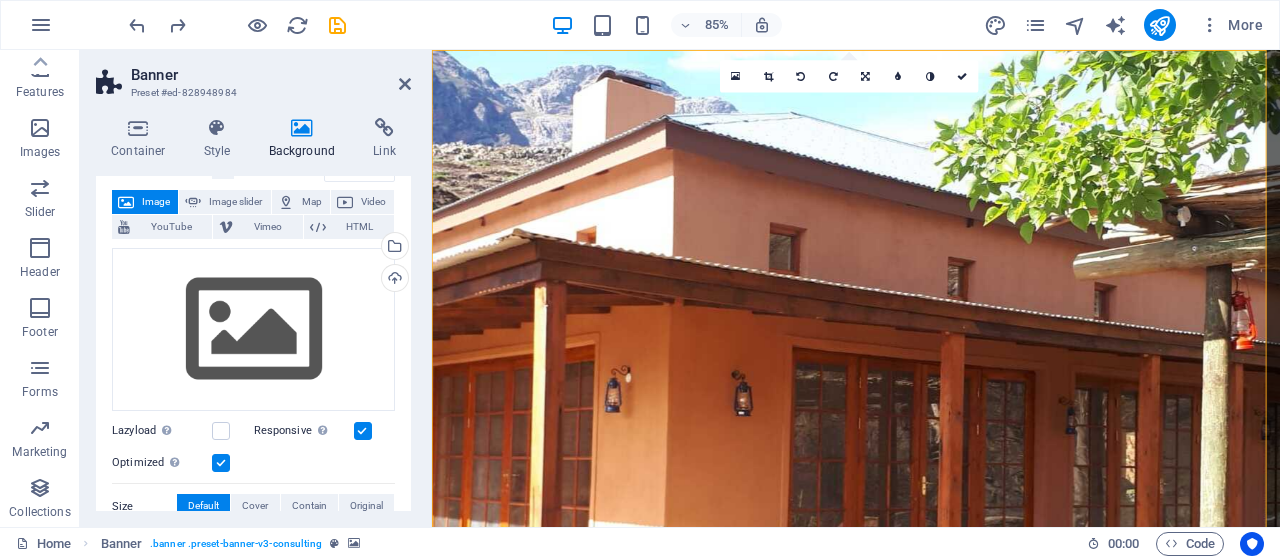 scroll, scrollTop: 106, scrollLeft: 0, axis: vertical 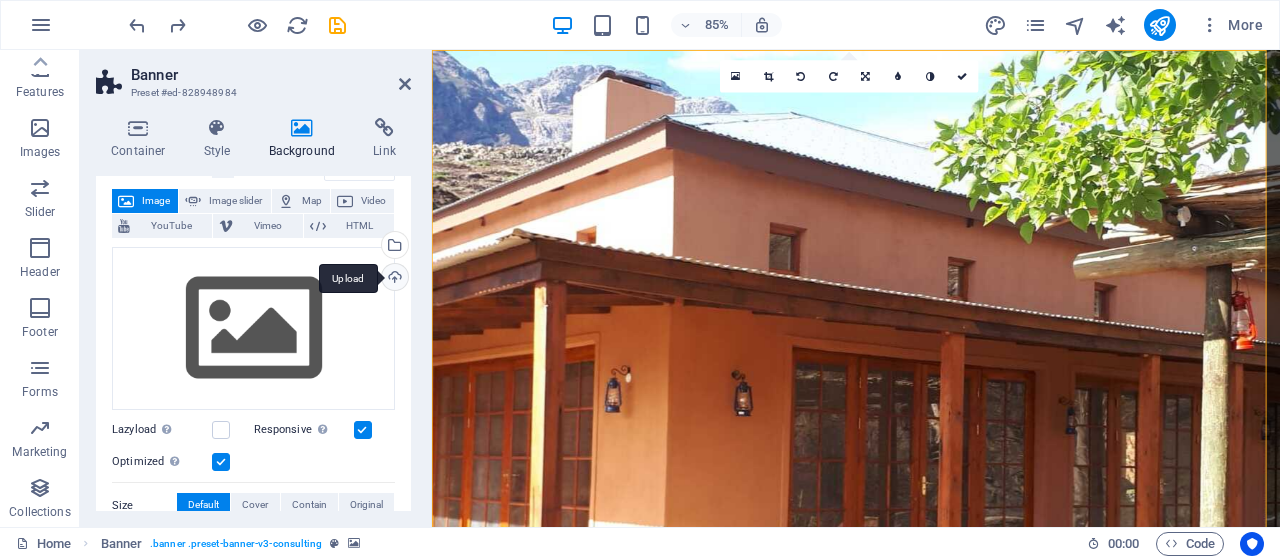 click on "Upload" at bounding box center (393, 279) 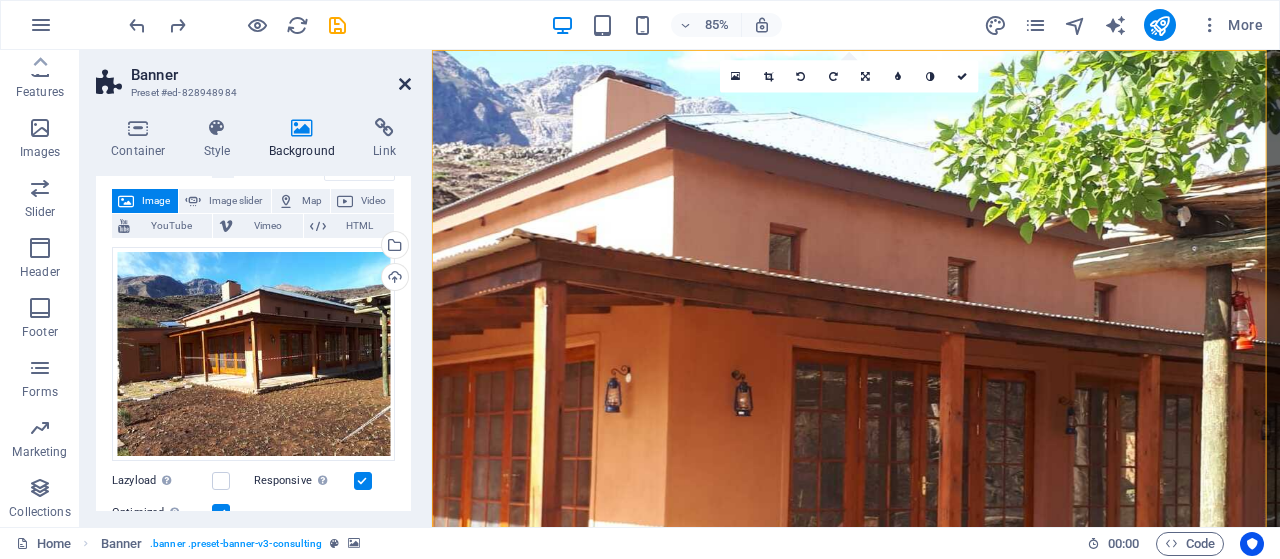 drag, startPoint x: 406, startPoint y: 263, endPoint x: 403, endPoint y: 80, distance: 183.02458 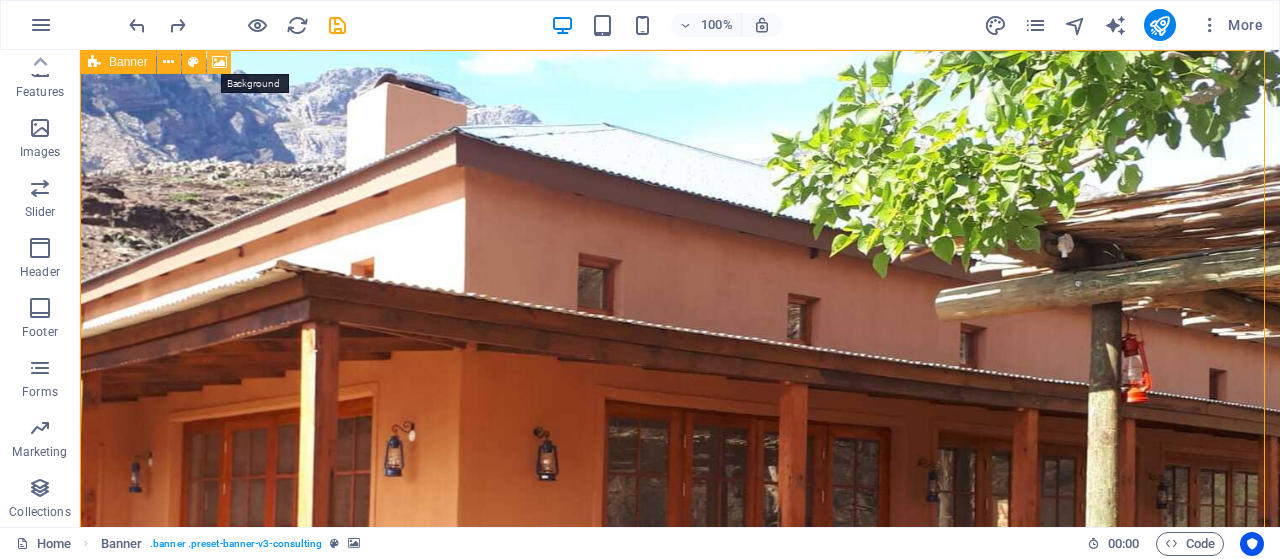 click at bounding box center [219, 62] 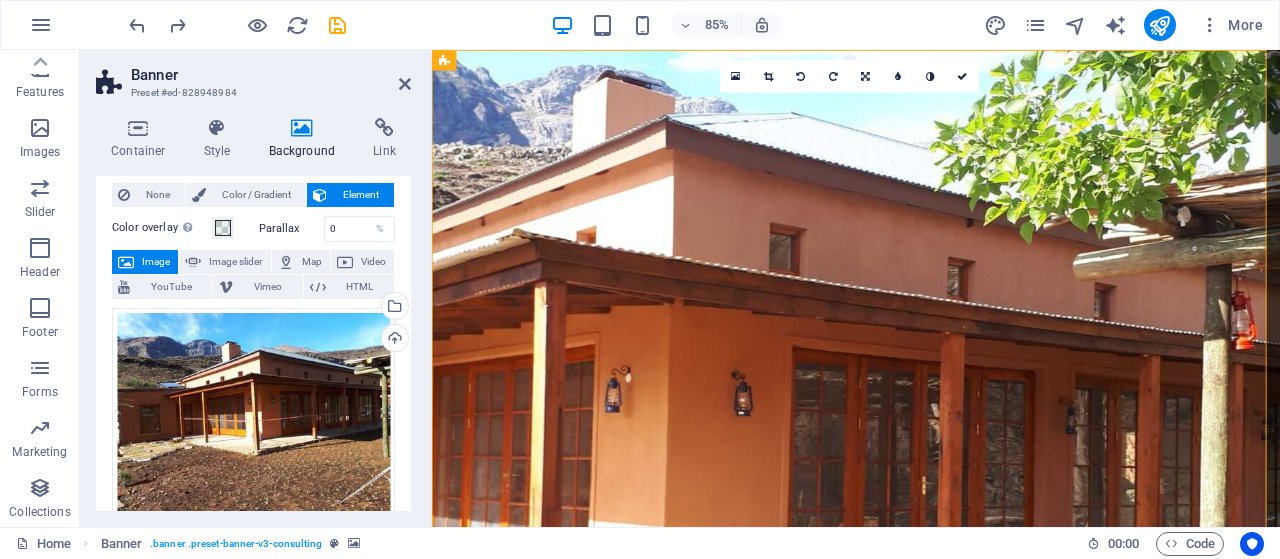 scroll, scrollTop: 0, scrollLeft: 0, axis: both 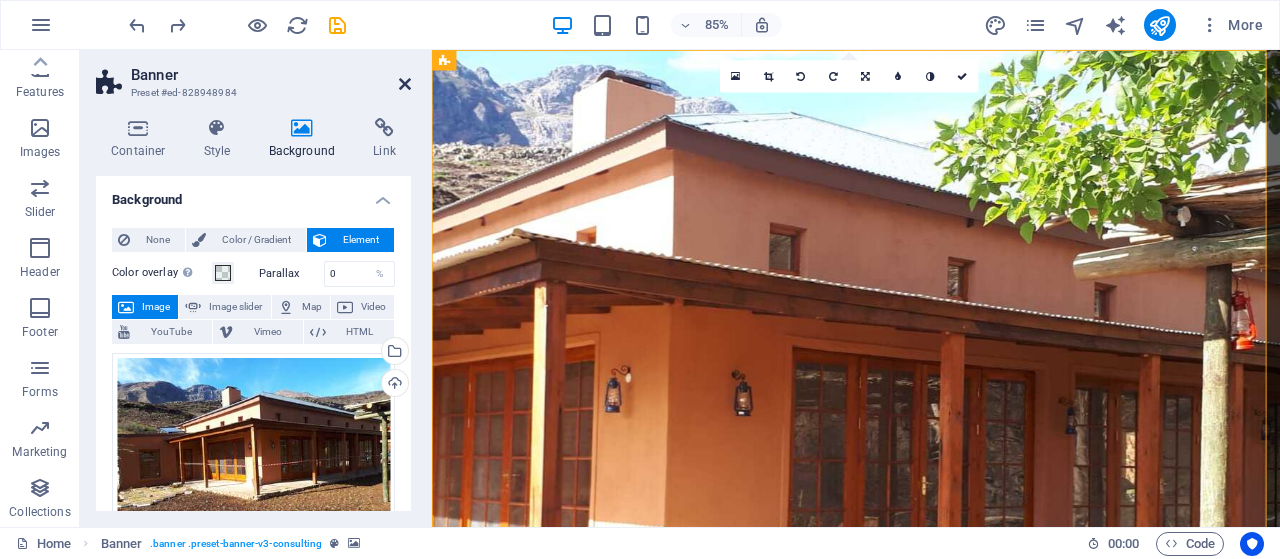 click at bounding box center [405, 84] 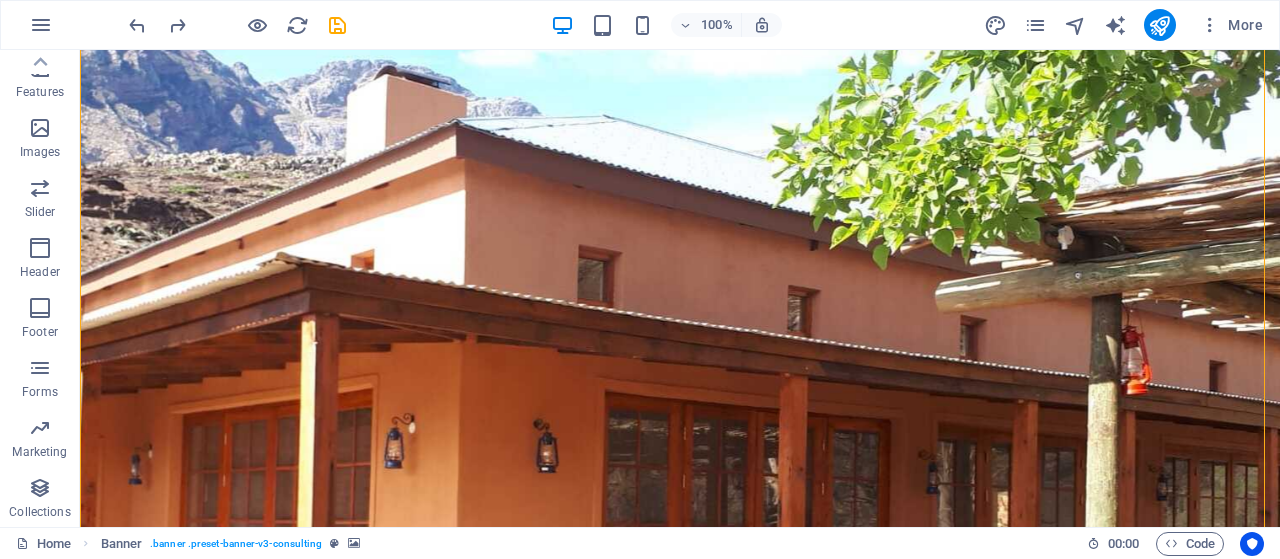 scroll, scrollTop: 0, scrollLeft: 0, axis: both 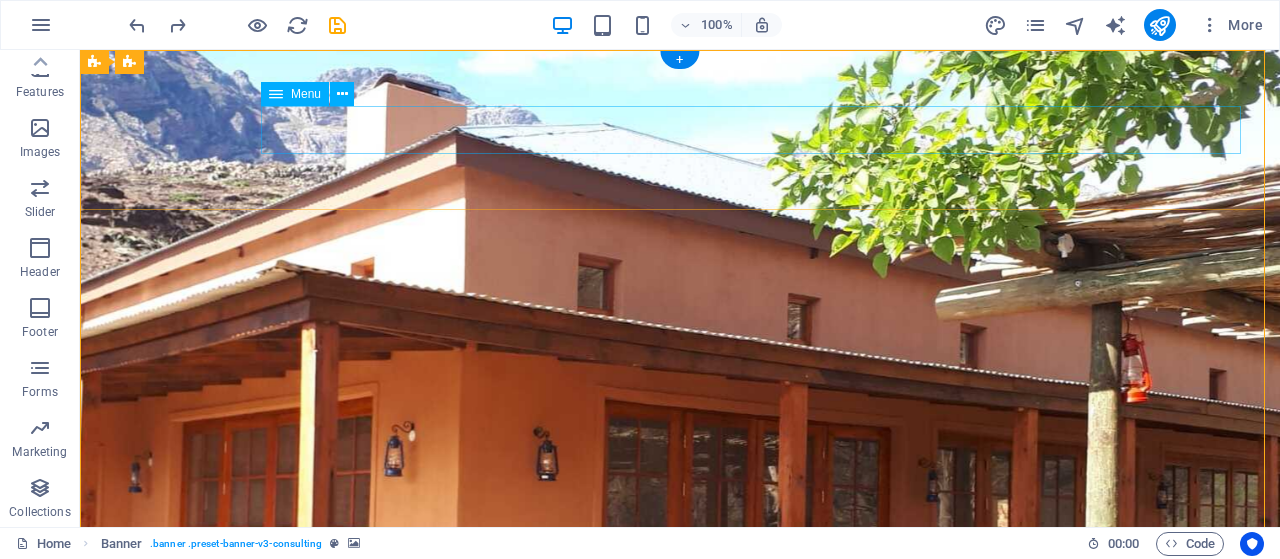 click on "Our Story Our Team Our Strengths Projects Contact Us" at bounding box center [680, 1102] 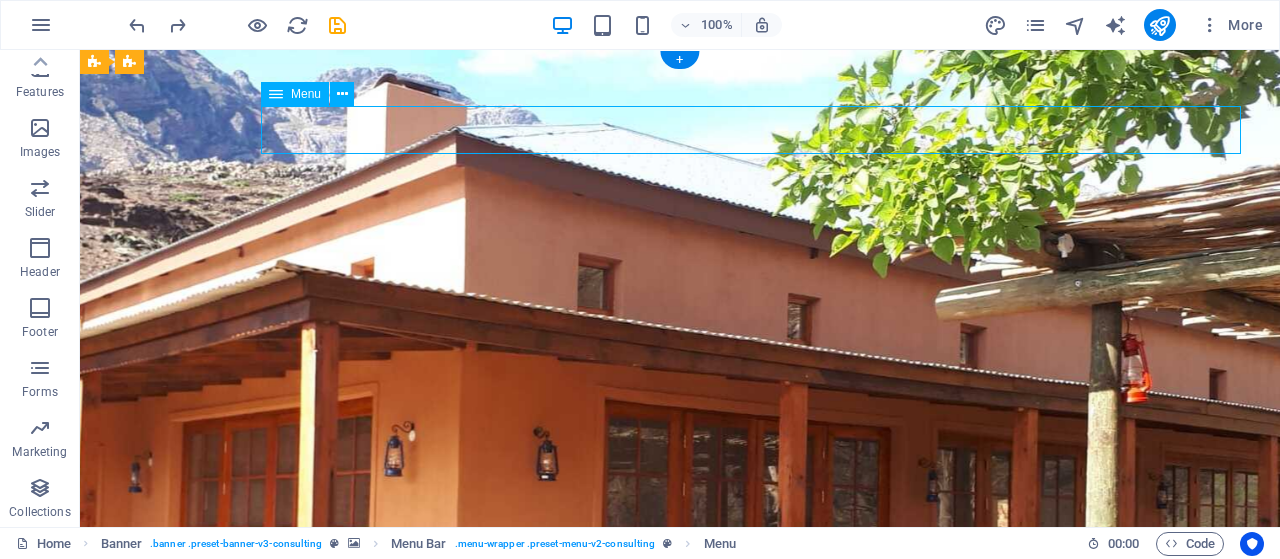 click on "Our Story Our Team Our Strengths Projects Contact Us" at bounding box center [680, 1102] 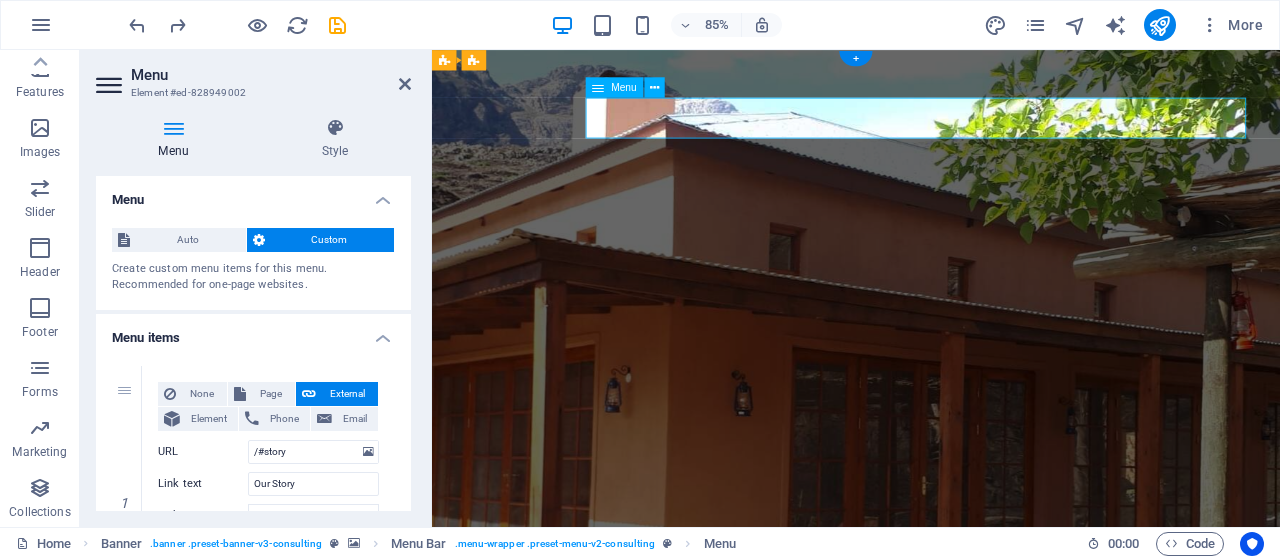 click on "Our Story Our Team Our Strengths Projects Contact Us" at bounding box center [931, 1102] 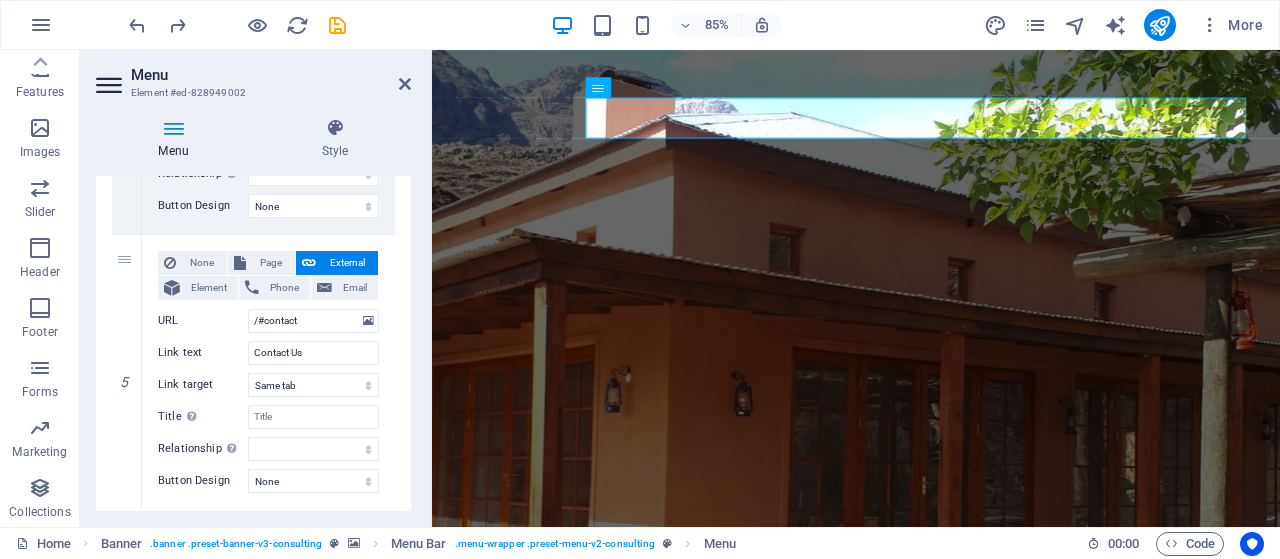 scroll, scrollTop: 1173, scrollLeft: 0, axis: vertical 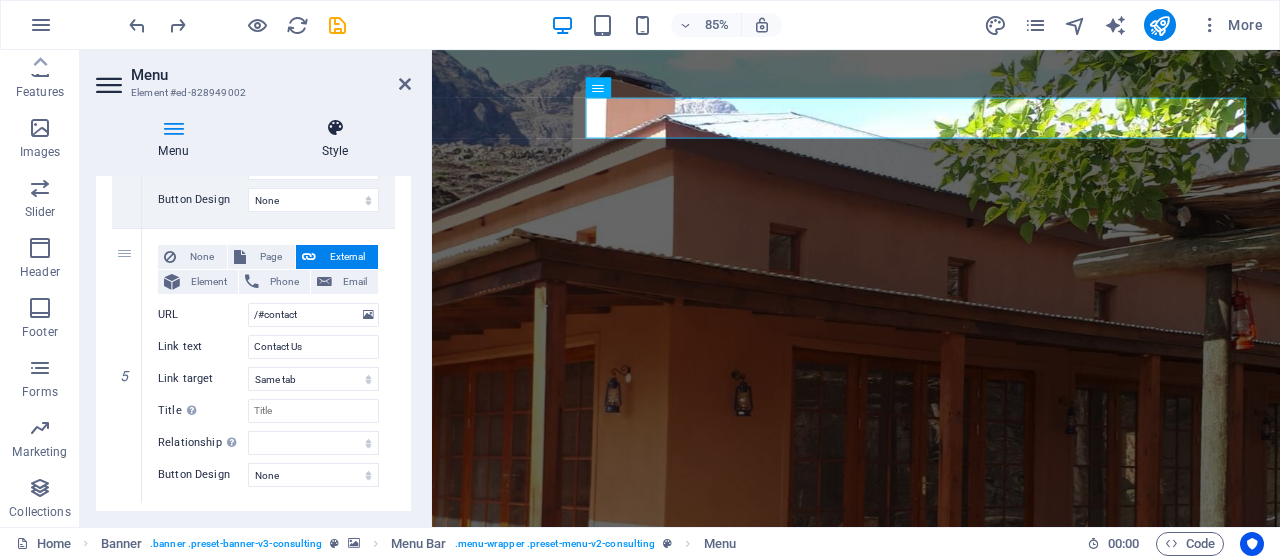 click on "Style" at bounding box center (335, 139) 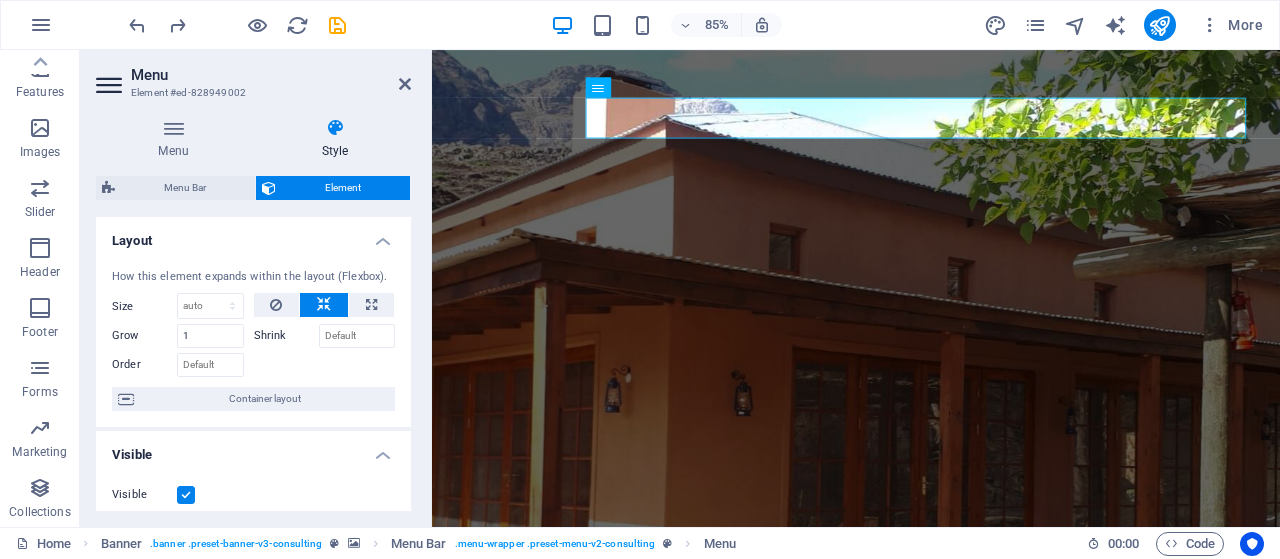 drag, startPoint x: 406, startPoint y: 291, endPoint x: 405, endPoint y: 305, distance: 14.035668 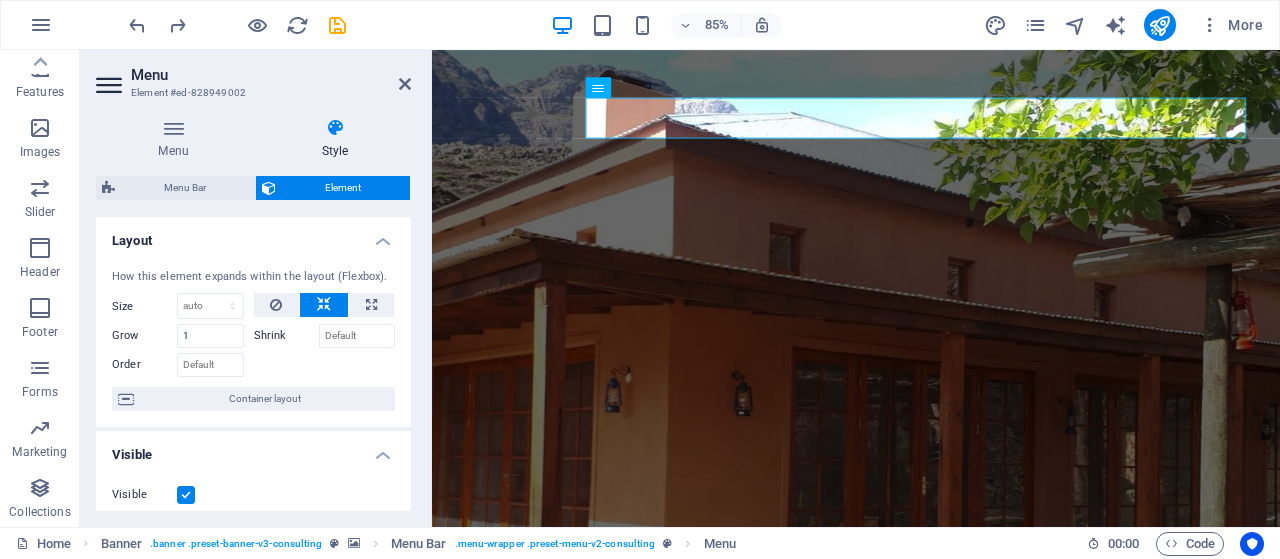 click on "How this element expands within the layout (Flexbox). Size Default auto px % 1/1 1/2 1/3 1/4 1/5 1/6 1/7 1/8 1/9 1/10 Grow 1 Shrink Order Container layout" at bounding box center [253, 340] 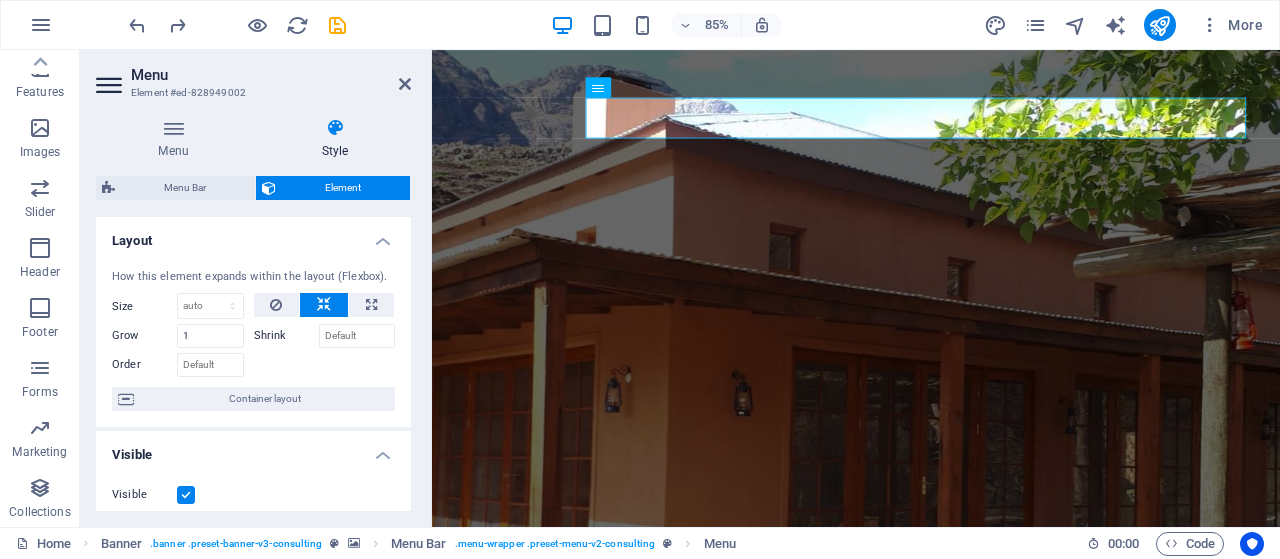 drag, startPoint x: 406, startPoint y: 306, endPoint x: 406, endPoint y: 289, distance: 17 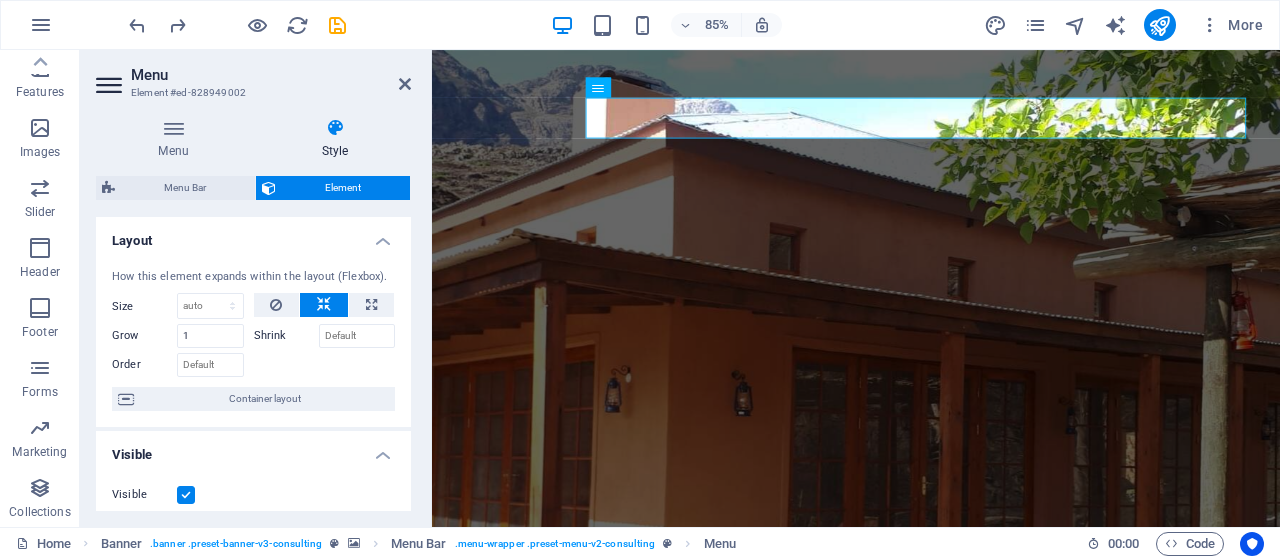 click on "How this element expands within the layout (Flexbox). Size Default auto px % 1/1 1/2 1/3 1/4 1/5 1/6 1/7 1/8 1/9 1/10 Grow 1 Shrink Order Container layout" at bounding box center (253, 340) 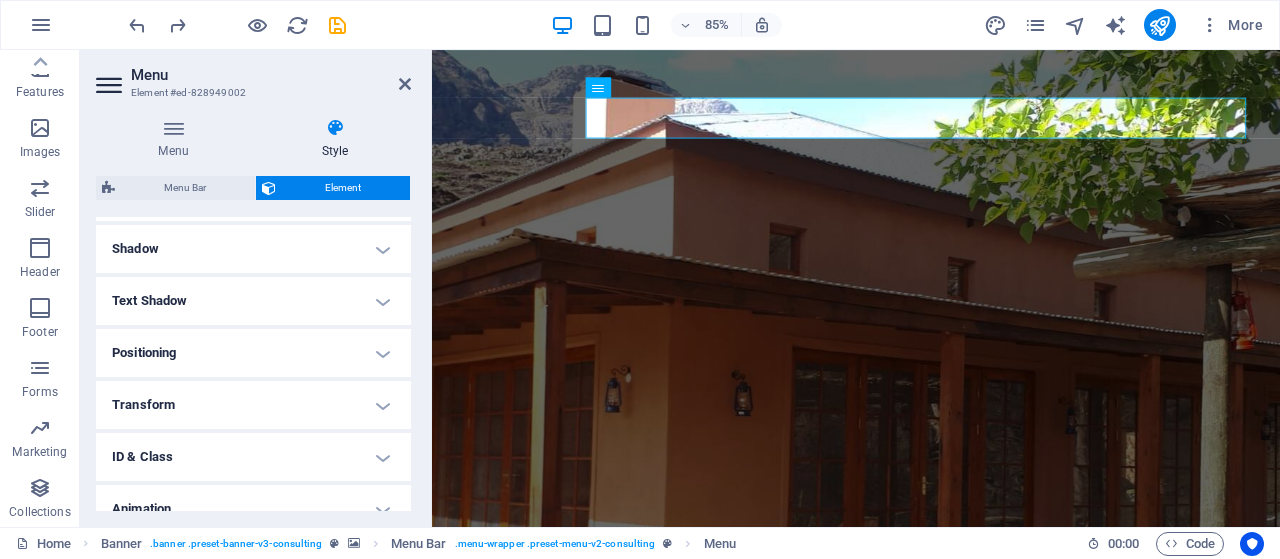 scroll, scrollTop: 471, scrollLeft: 0, axis: vertical 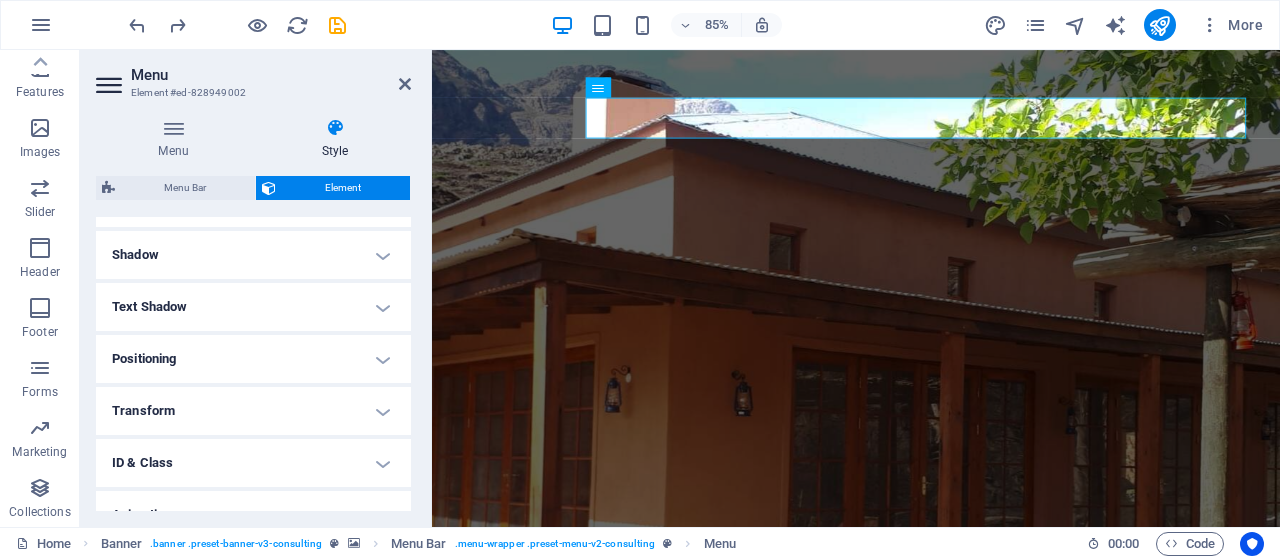 click on "Text Shadow" at bounding box center [253, 307] 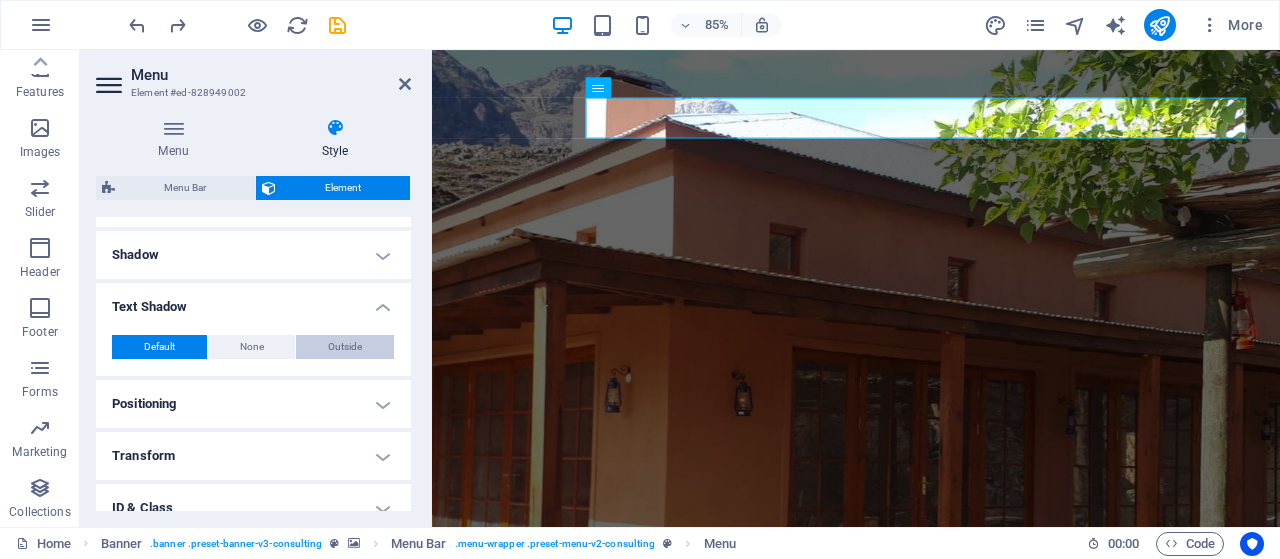 click on "Outside" at bounding box center (345, 347) 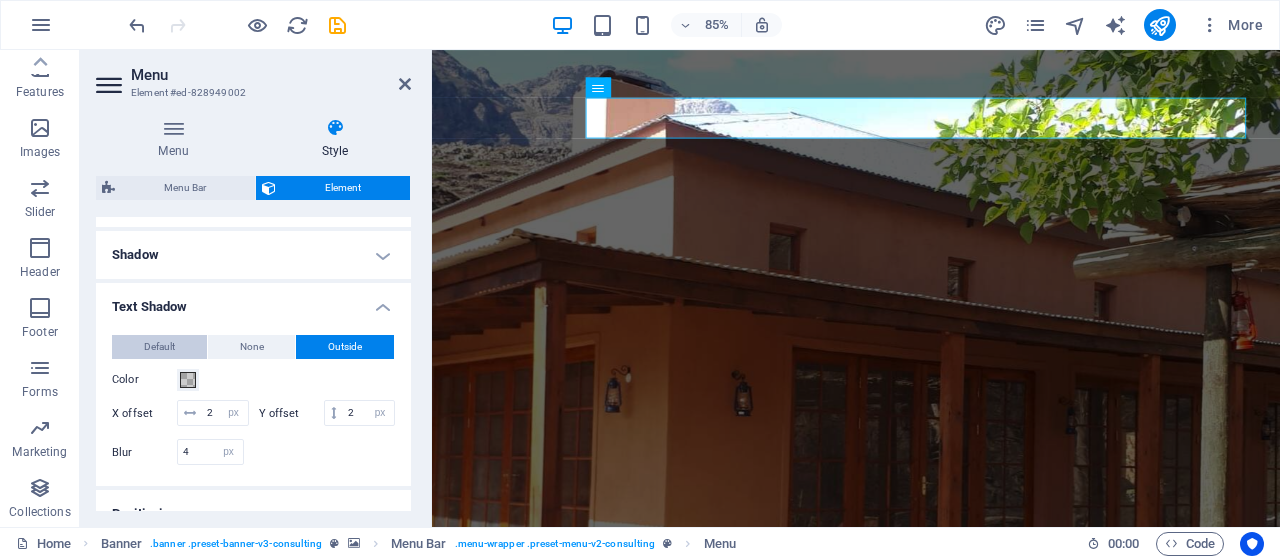 click on "Default" at bounding box center (159, 347) 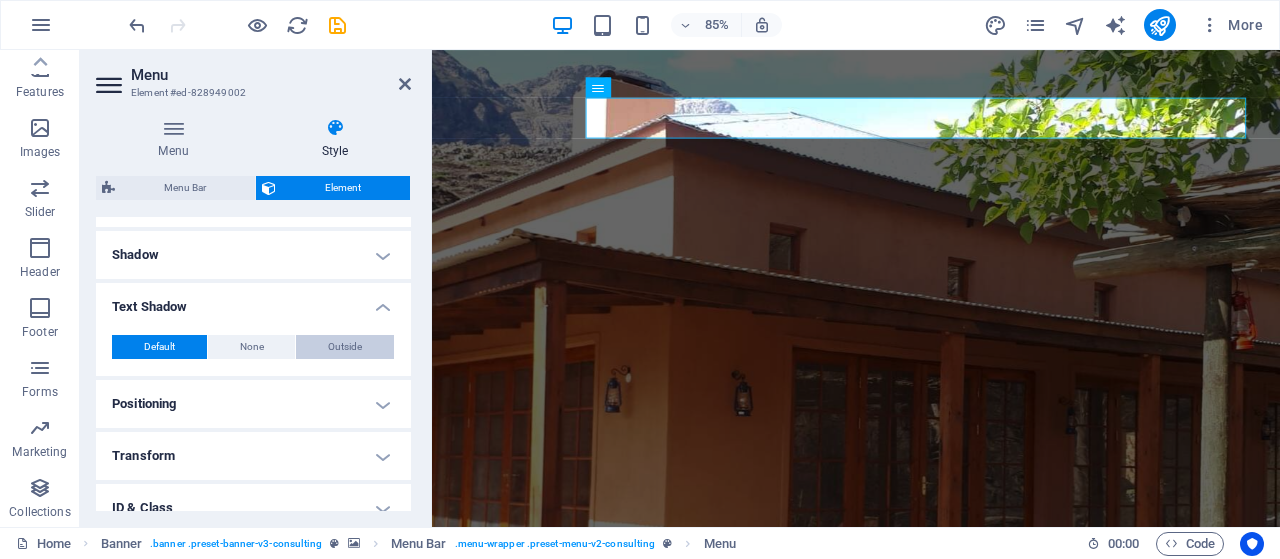 click on "Outside" at bounding box center [345, 347] 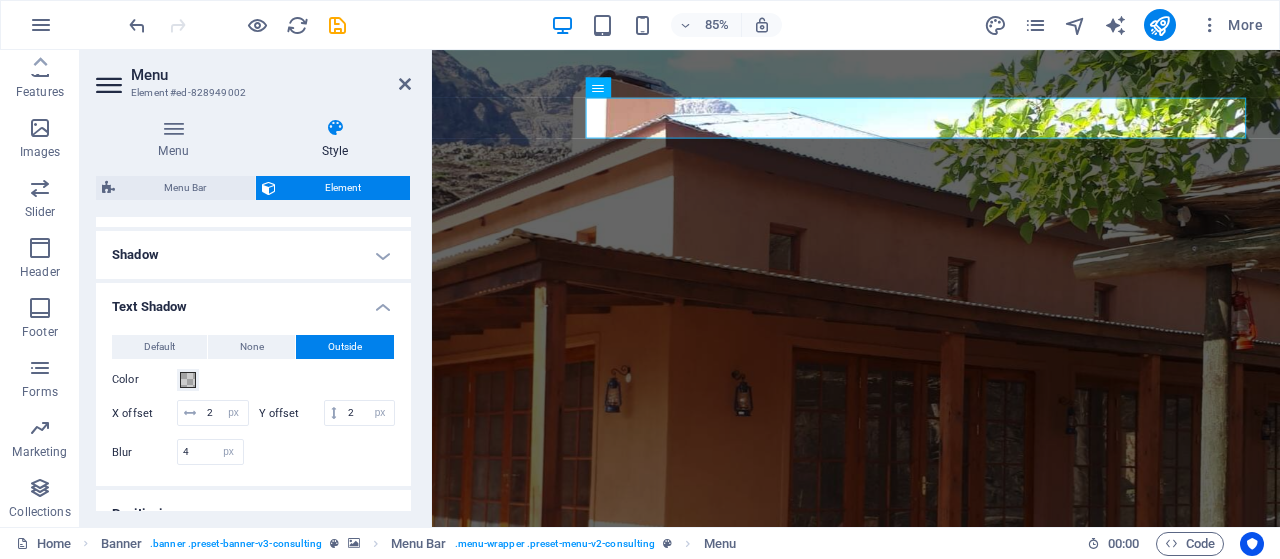 click on "Text Shadow" at bounding box center (253, 301) 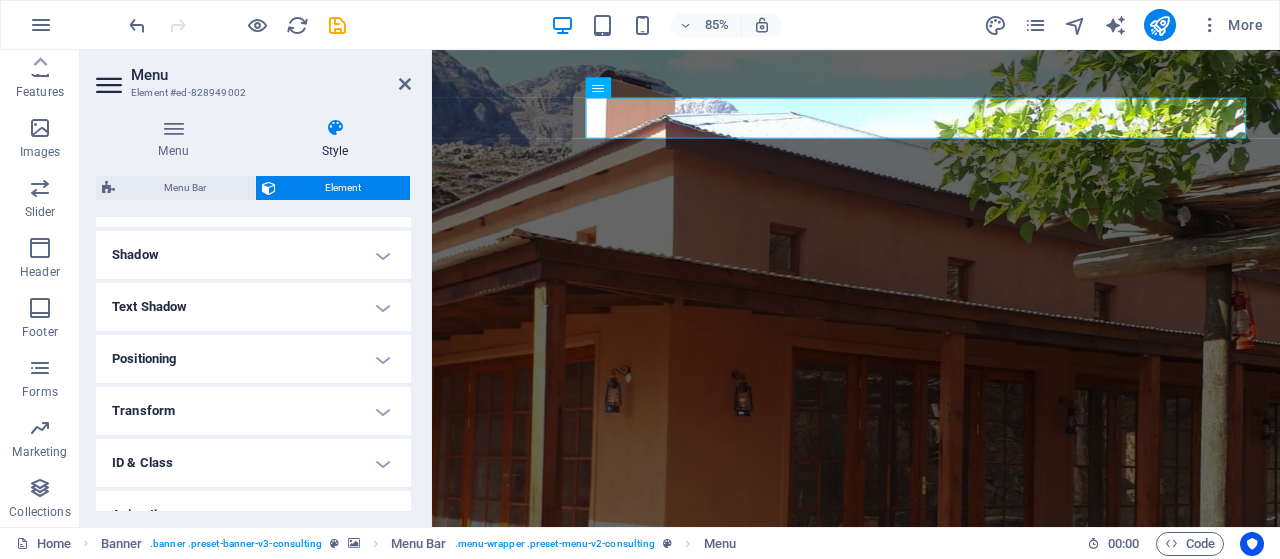 click on "Shadow" at bounding box center [253, 255] 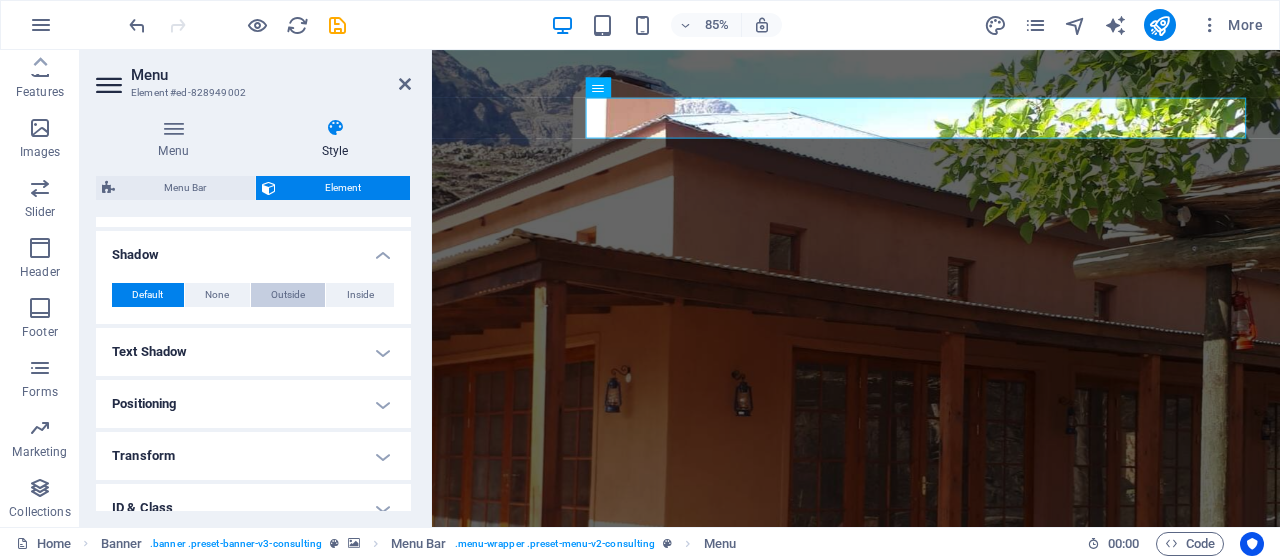 click on "Outside" at bounding box center (288, 295) 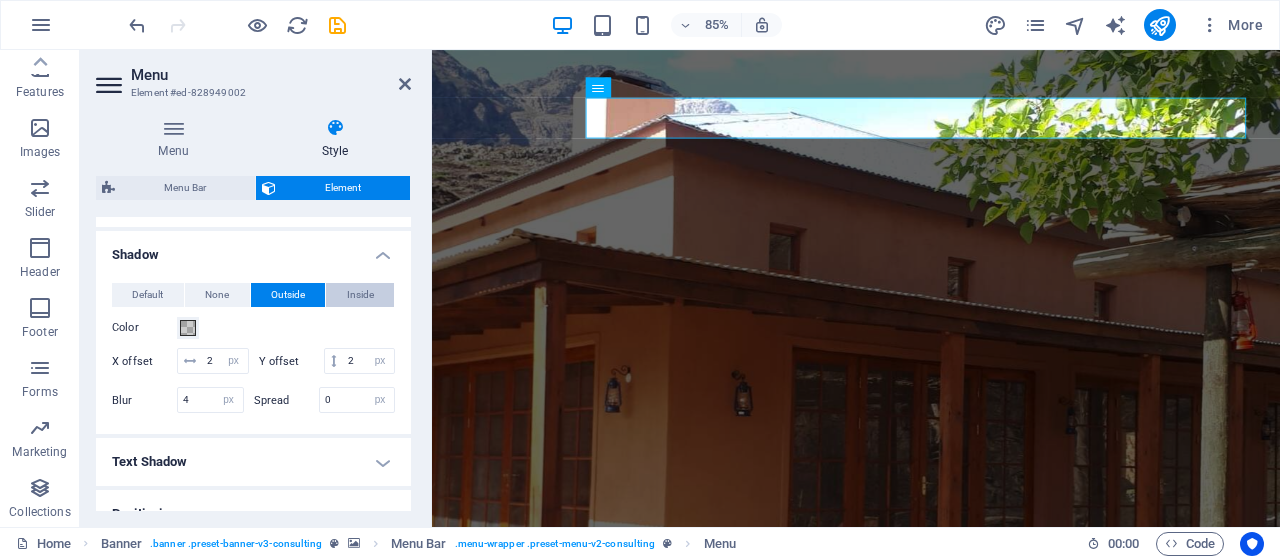click on "Inside" at bounding box center (360, 295) 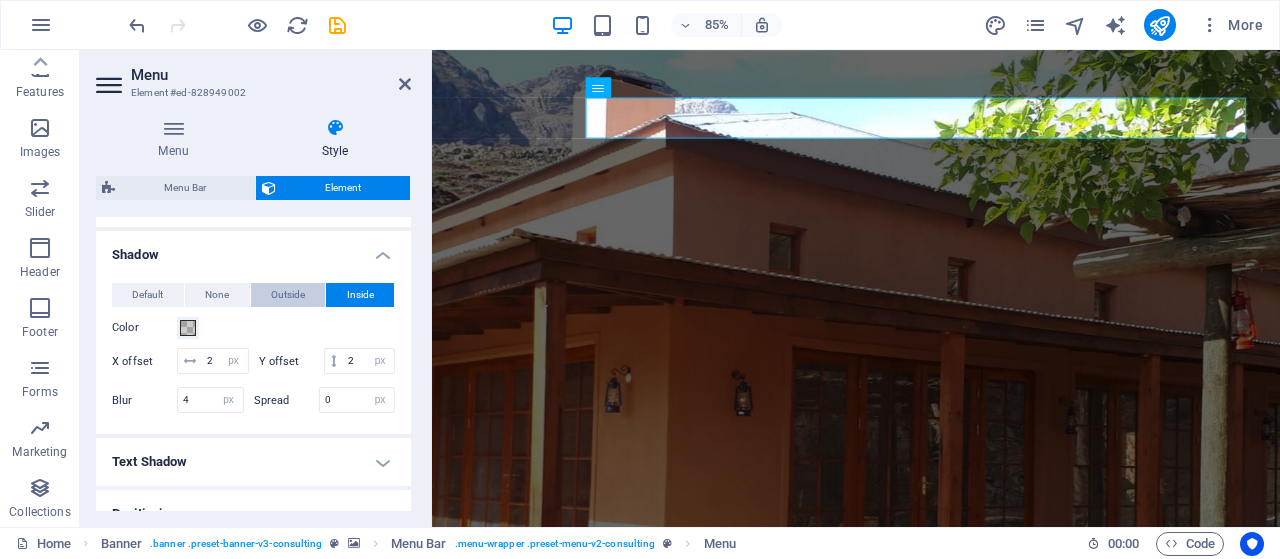 click on "Outside" at bounding box center [288, 295] 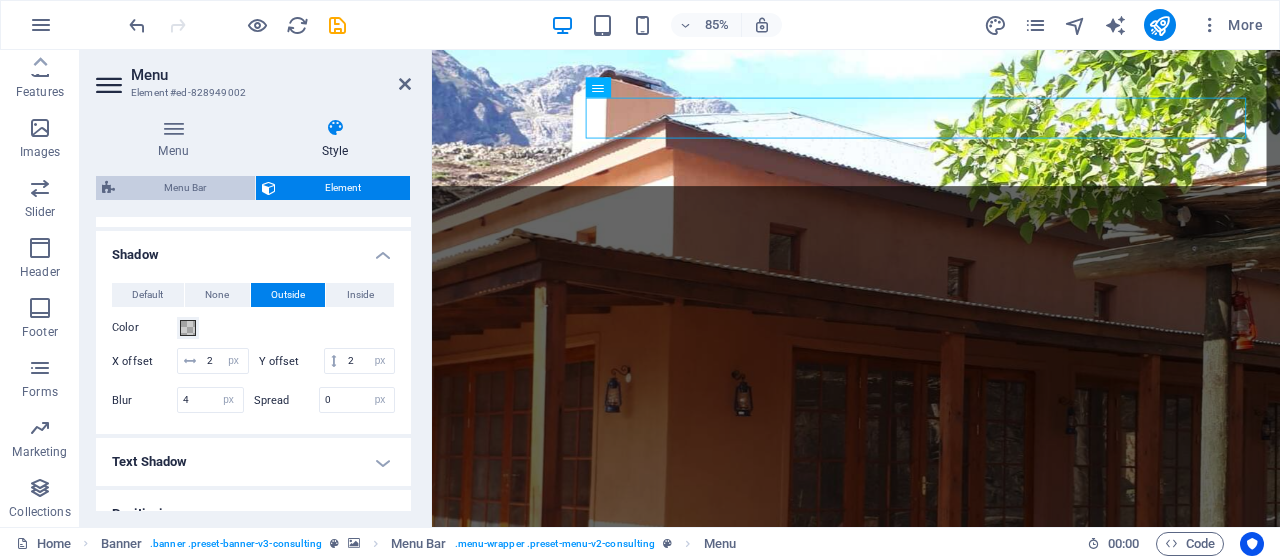 click on "Menu Bar" at bounding box center [185, 188] 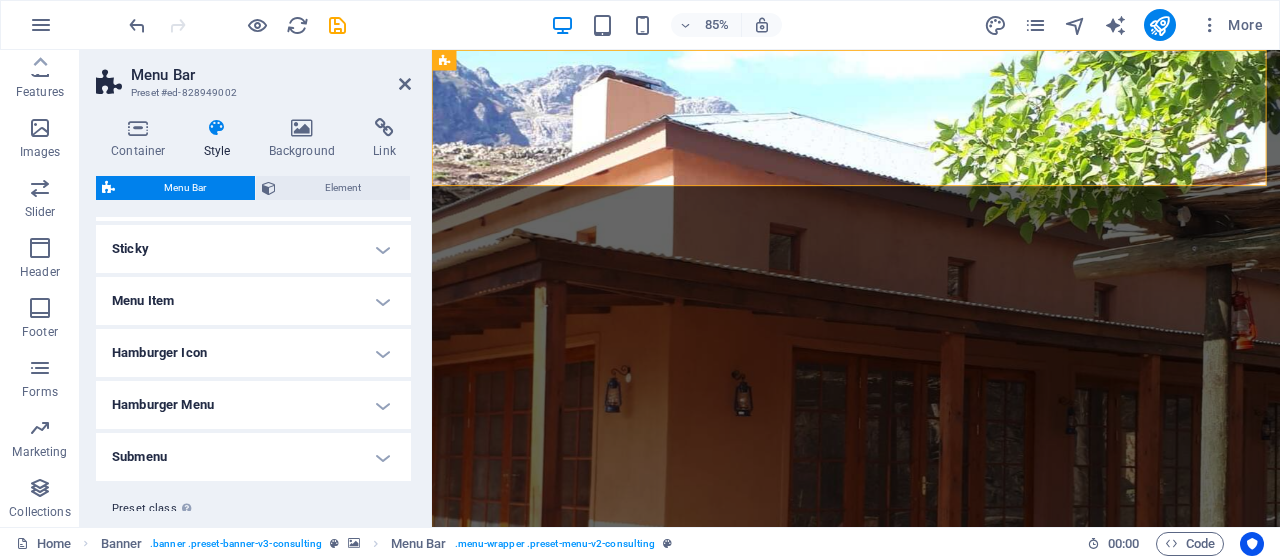 scroll, scrollTop: 604, scrollLeft: 0, axis: vertical 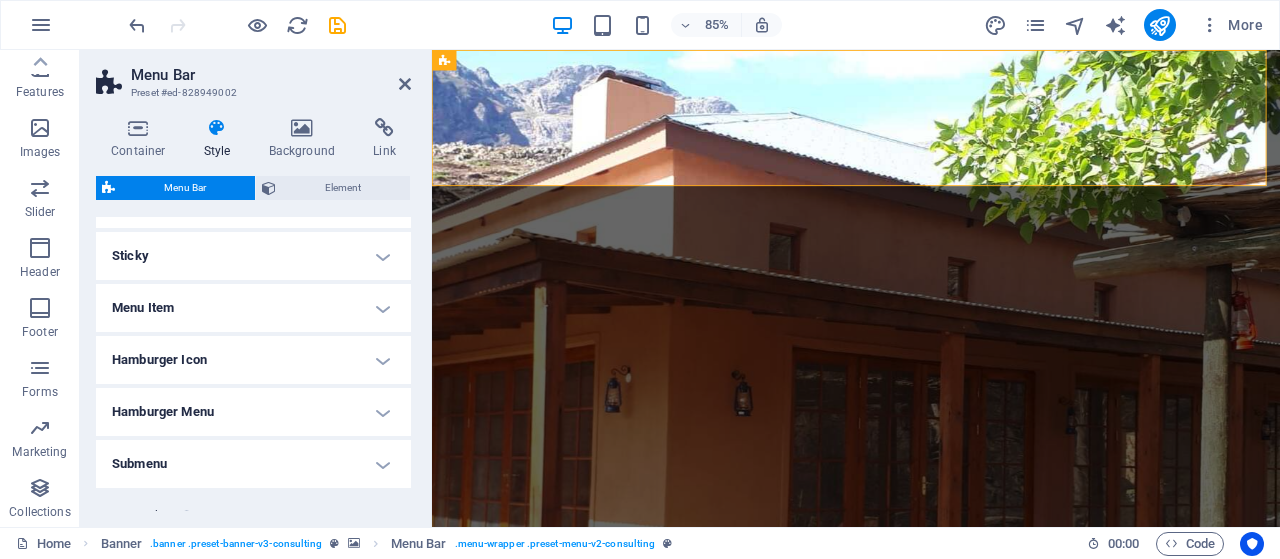 click on "Menu Item" at bounding box center [253, 308] 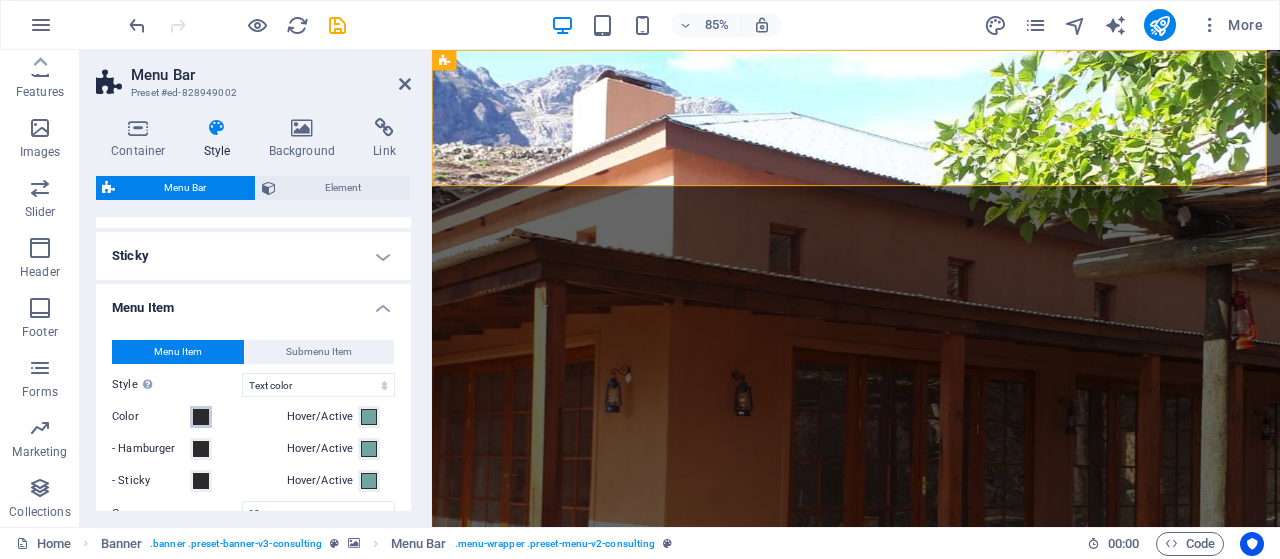 click at bounding box center (201, 417) 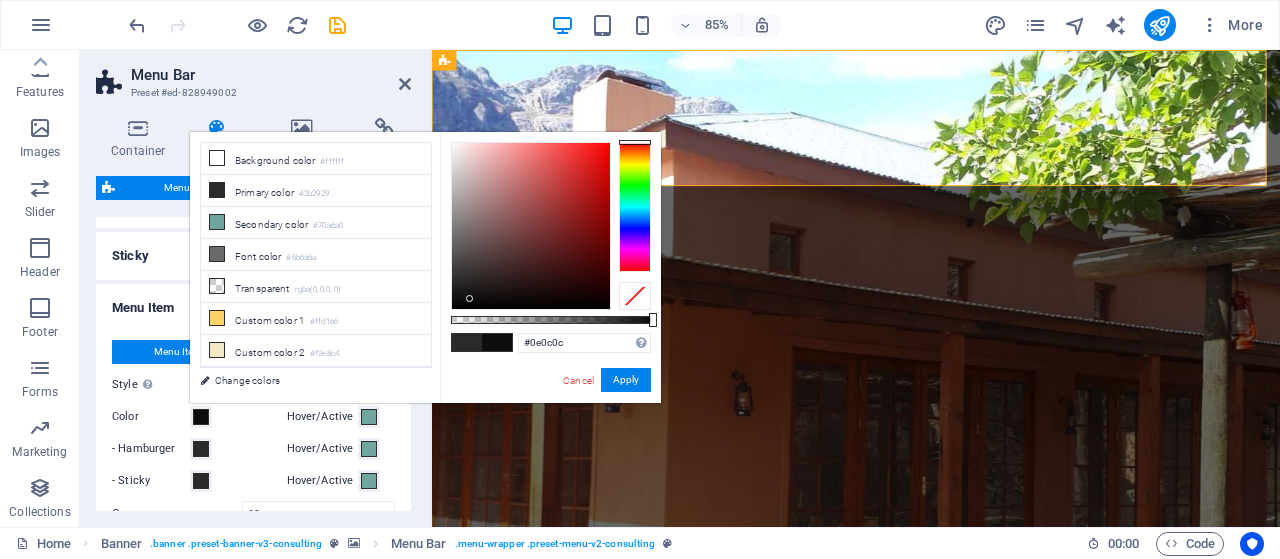 type on "#0e0c0c" 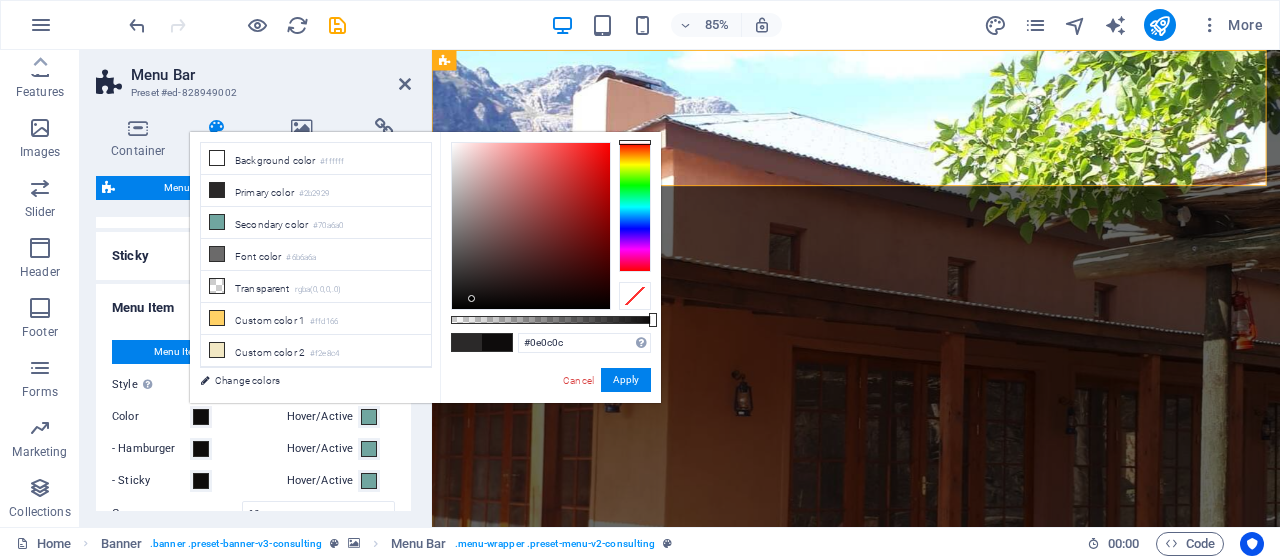 drag, startPoint x: 455, startPoint y: 277, endPoint x: 472, endPoint y: 299, distance: 27.802877 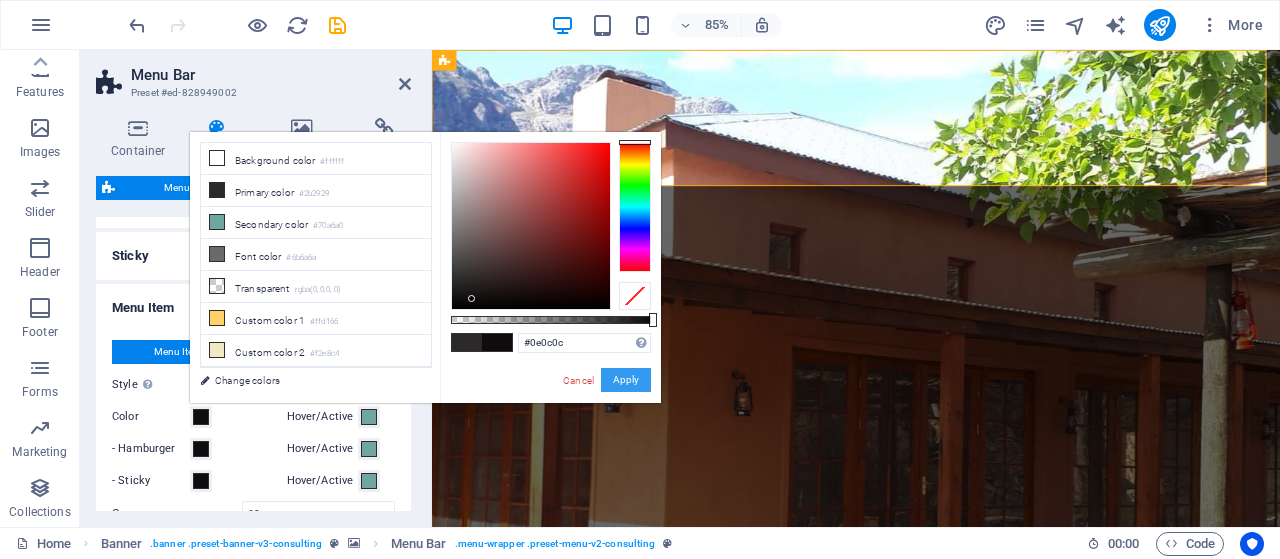 click on "Apply" at bounding box center [626, 380] 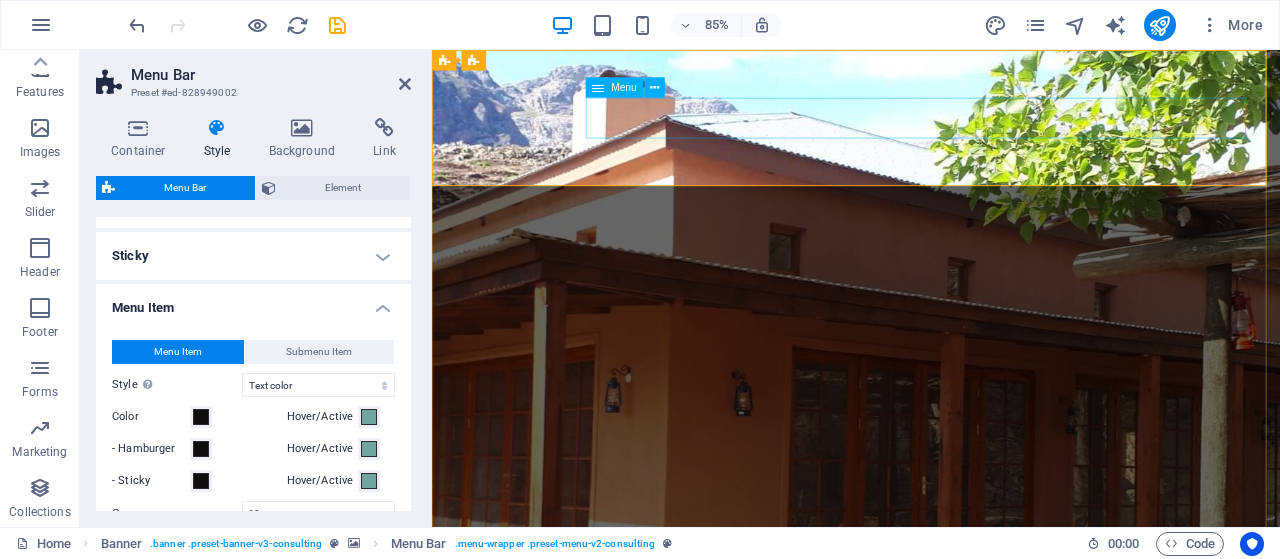 click on "Our Story Our Team Our Strengths Projects Contact Us" at bounding box center [931, 1102] 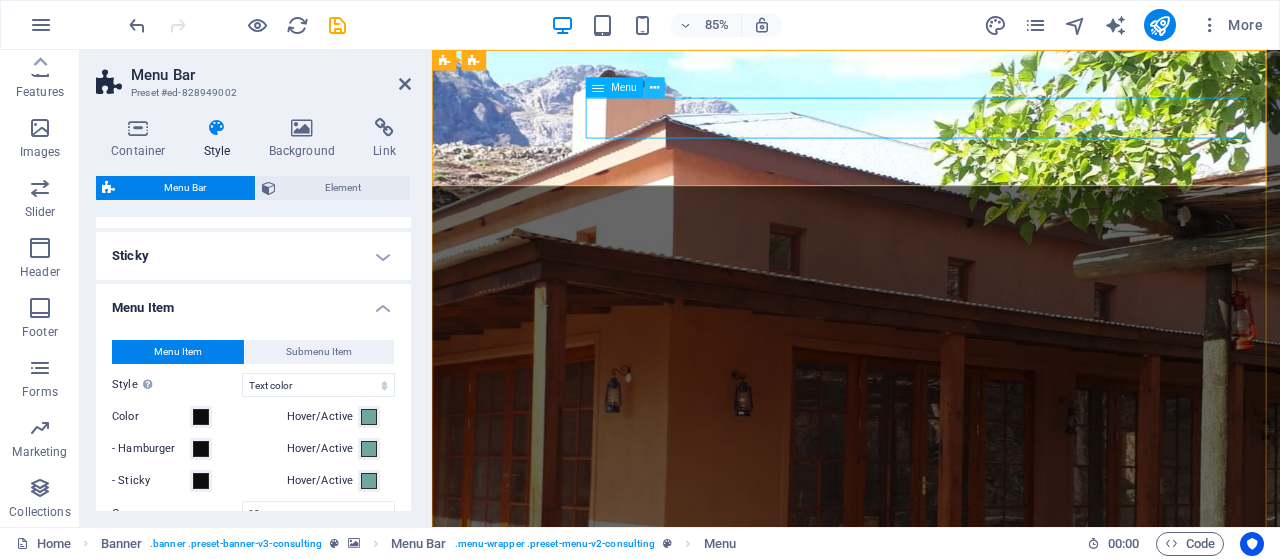 click at bounding box center (654, 87) 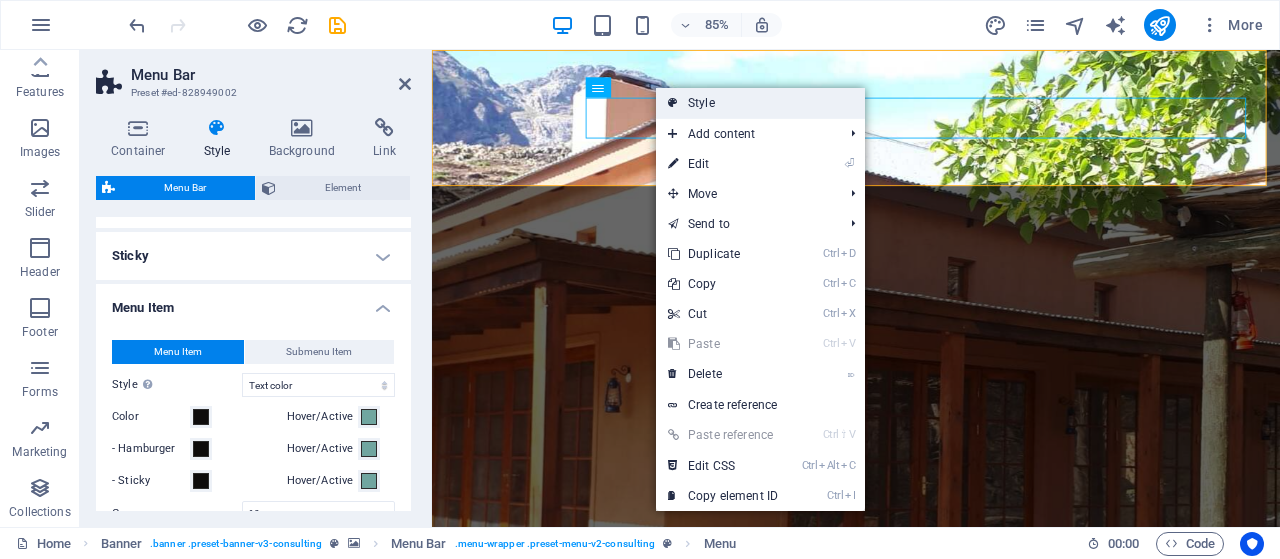 click on "Style" at bounding box center [760, 103] 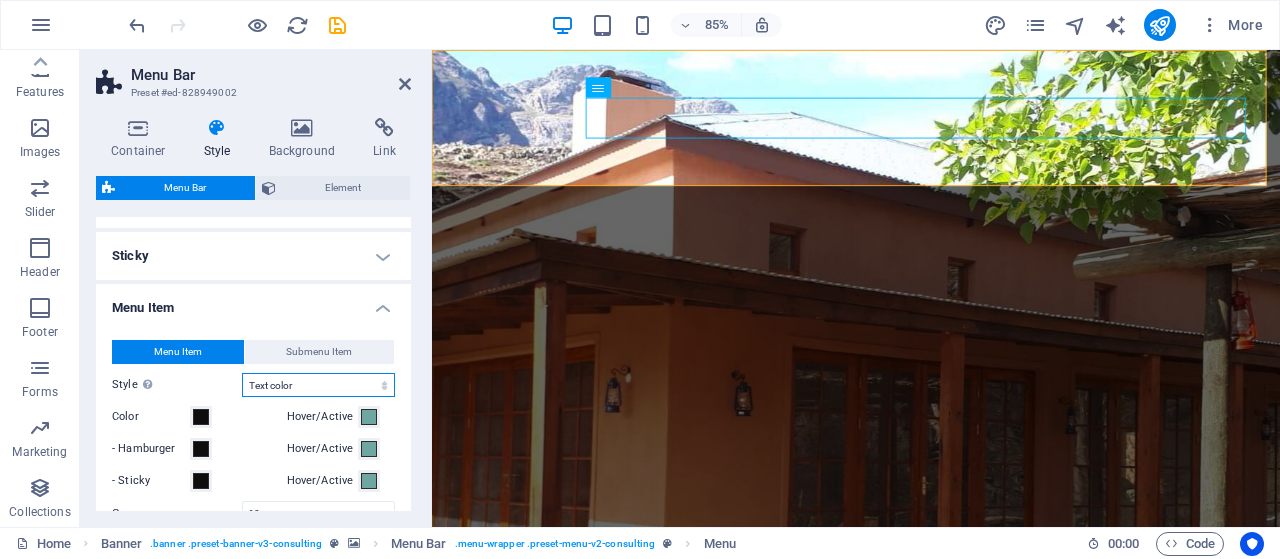 click on "Plain Text color Box: Fade Box: Flip vertical Box: Flip horizontal Box: Slide down Box: Slide up Box: Slide right Box: Slide left Box: Zoom effect Border Border top & bottom Border left & right Border top Border bottom" at bounding box center (318, 385) 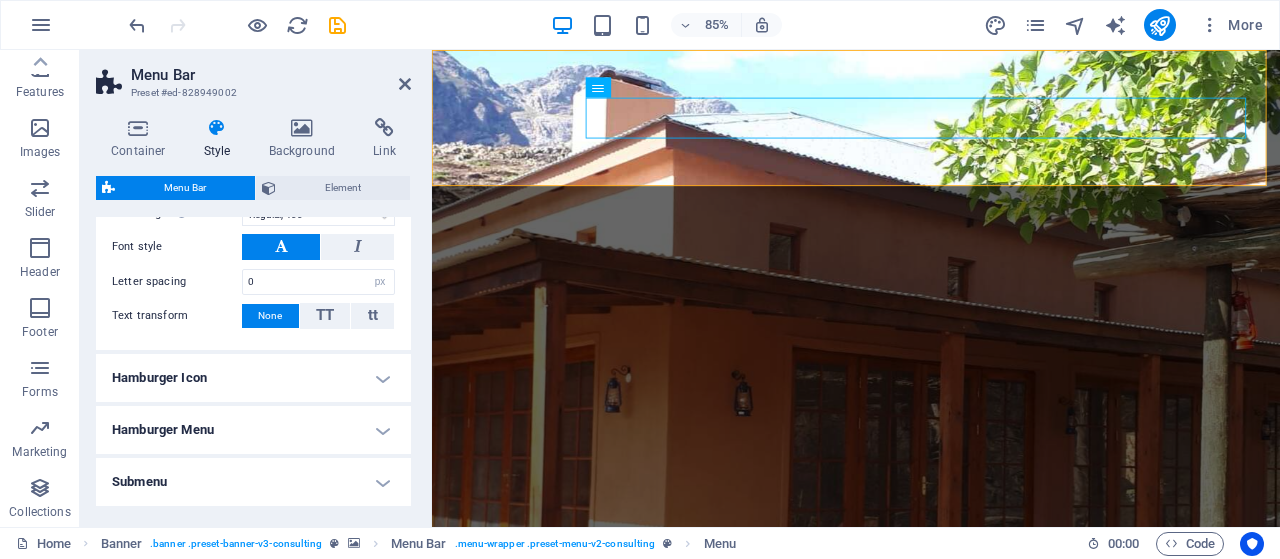 scroll, scrollTop: 1144, scrollLeft: 0, axis: vertical 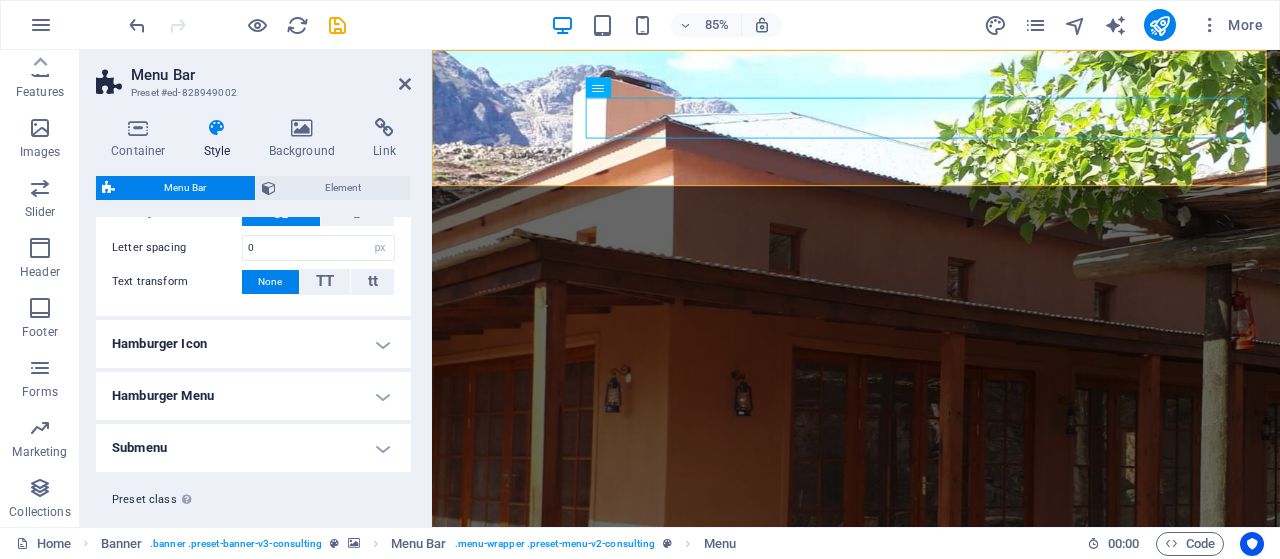 click on "Submenu" at bounding box center [253, 448] 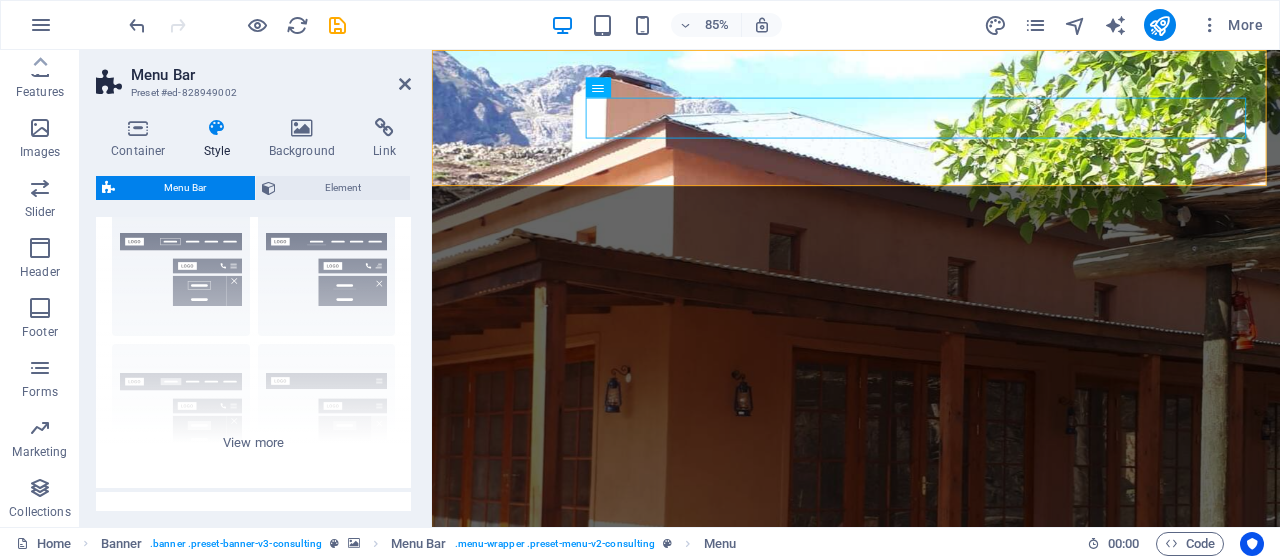 scroll, scrollTop: 0, scrollLeft: 0, axis: both 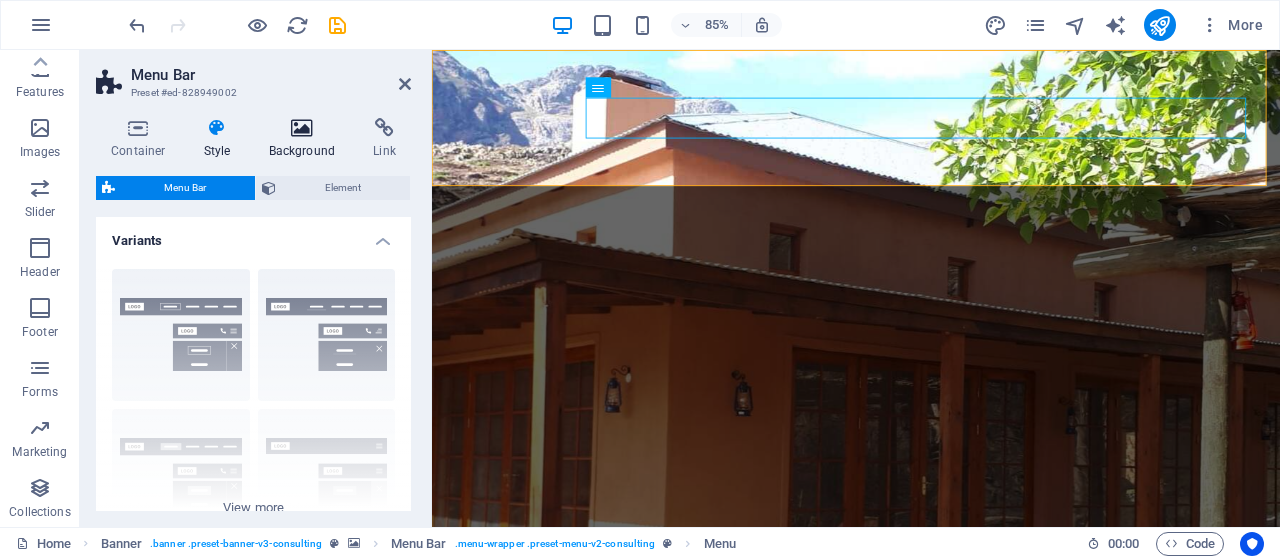 click at bounding box center (302, 128) 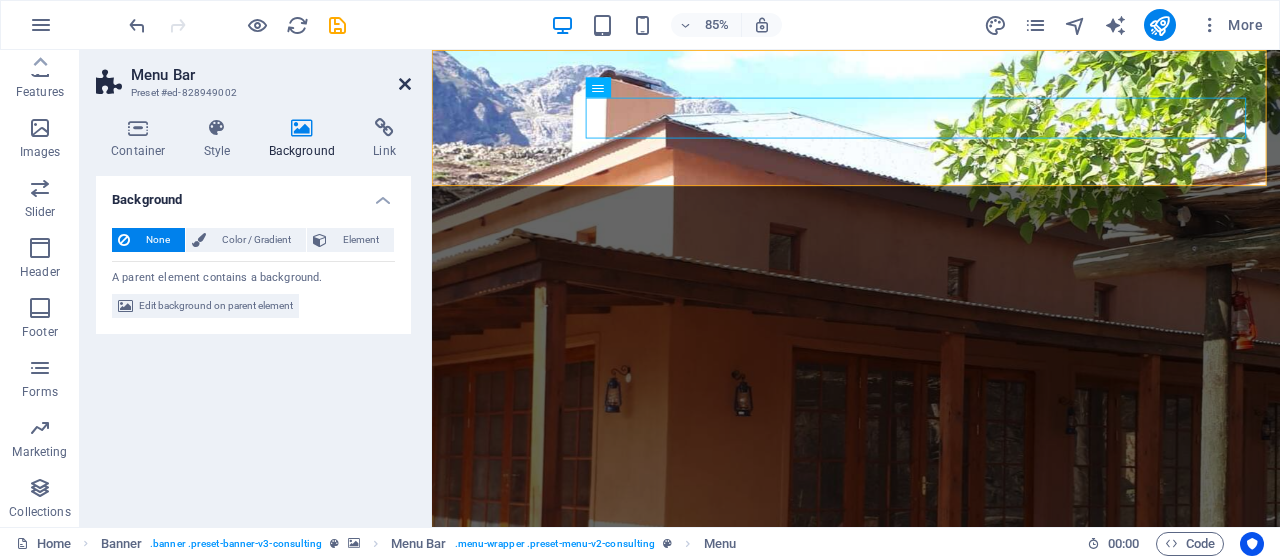 click at bounding box center (405, 84) 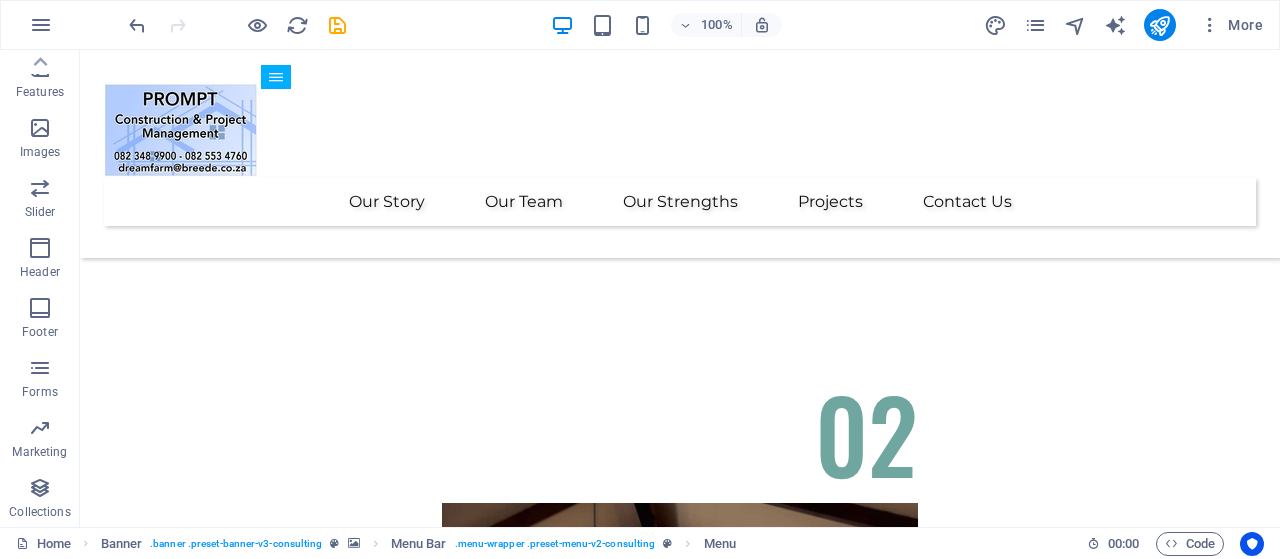 scroll, scrollTop: 6468, scrollLeft: 0, axis: vertical 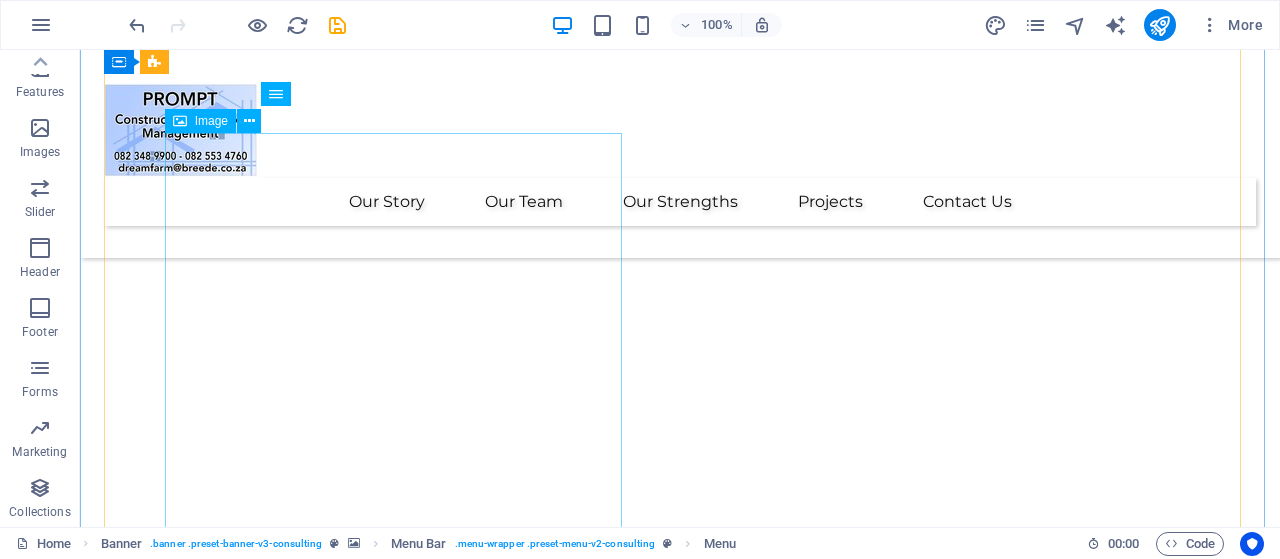 click at bounding box center (692, 4503) 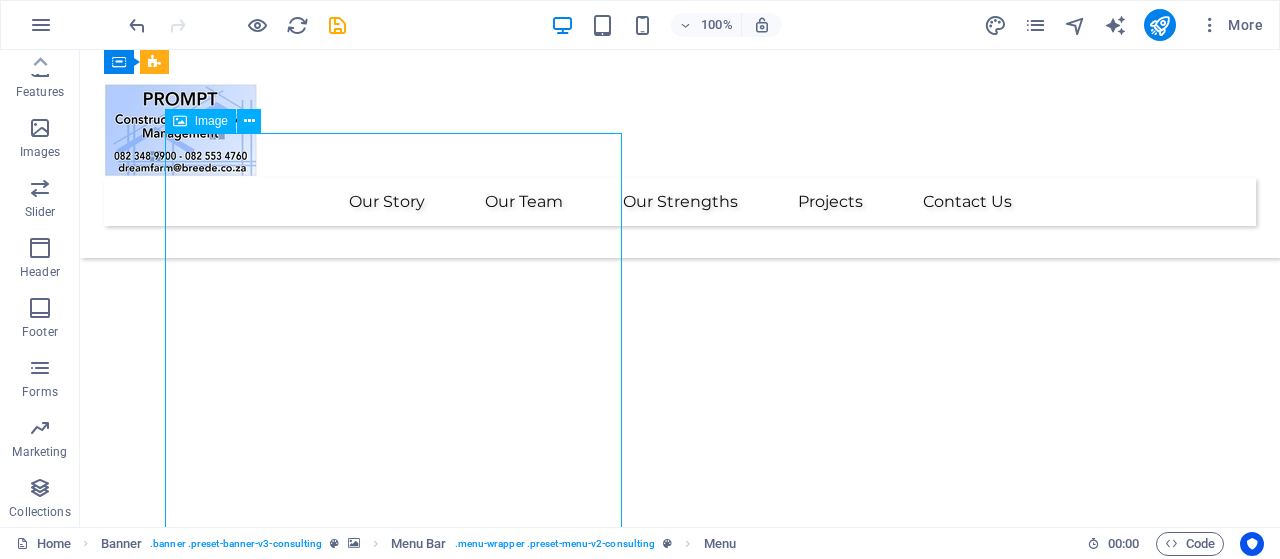 click at bounding box center (692, 4503) 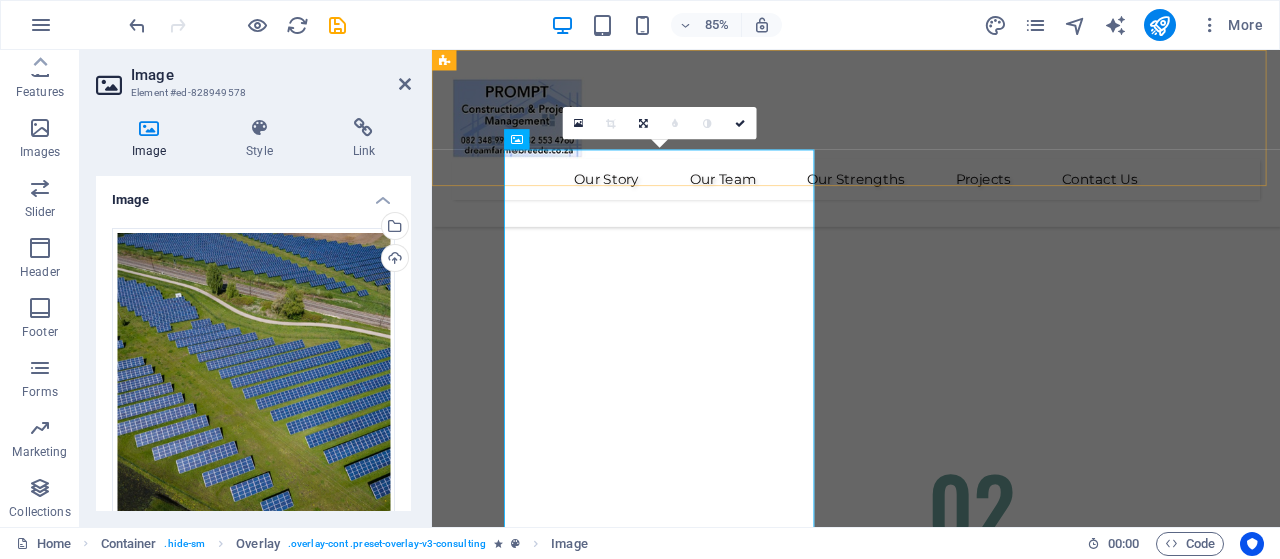 click on "Our Story Our Team Our Strengths Projects Contact Us" at bounding box center [931, 154] 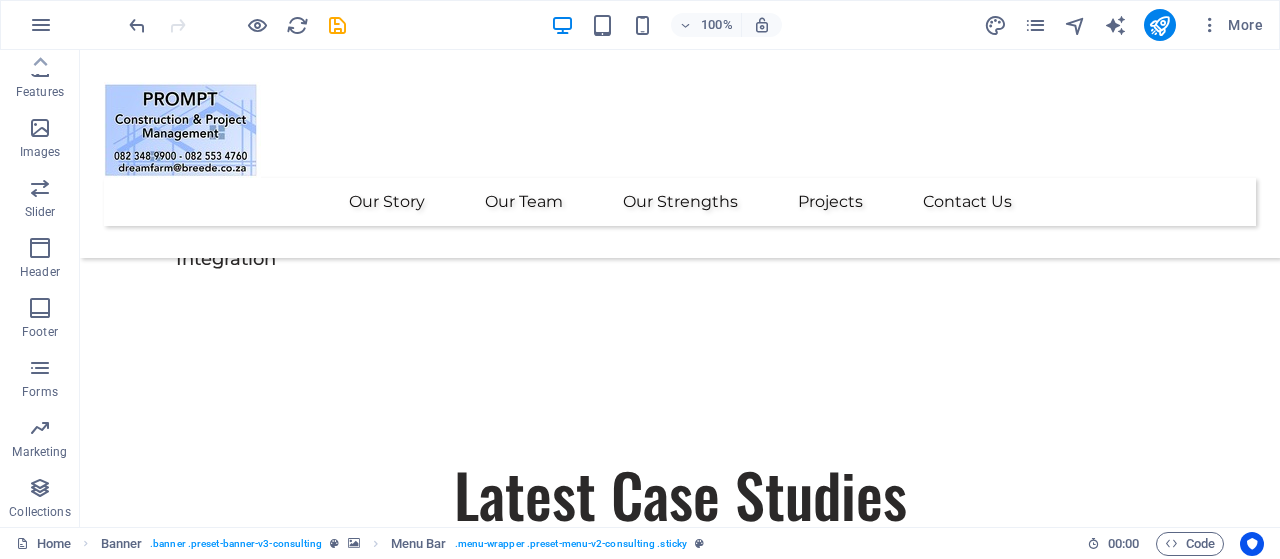 scroll, scrollTop: 4864, scrollLeft: 0, axis: vertical 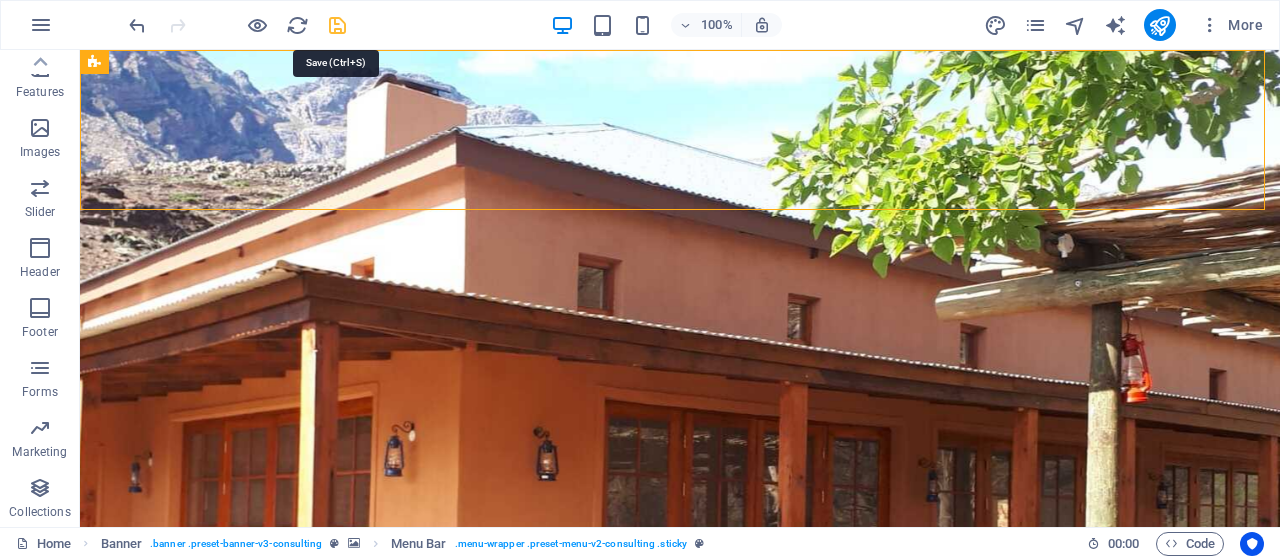 click at bounding box center (337, 25) 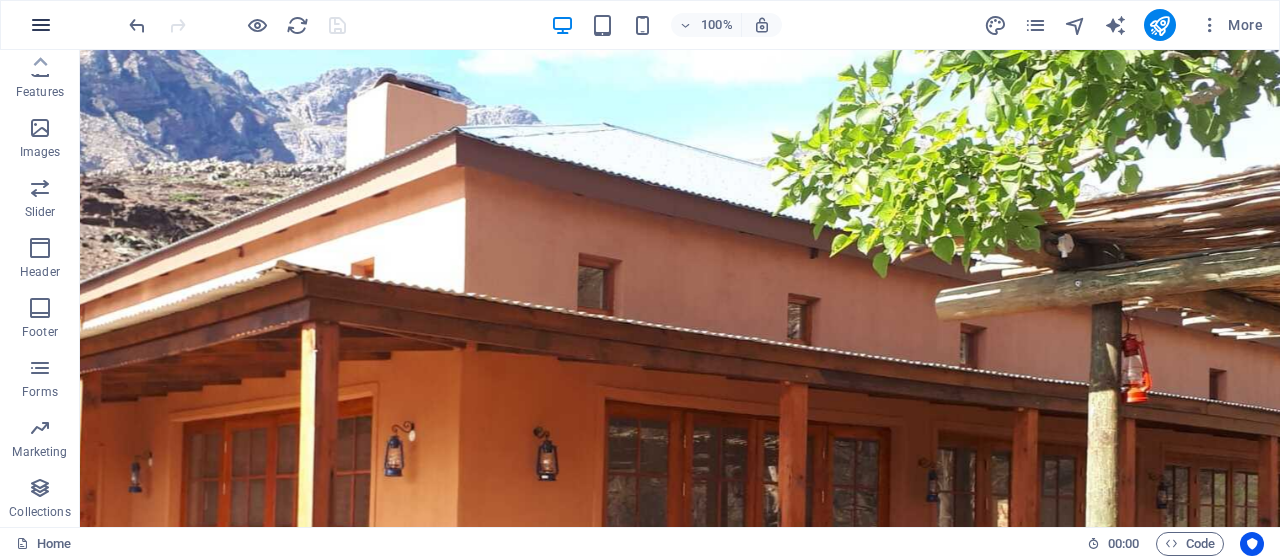click at bounding box center [41, 25] 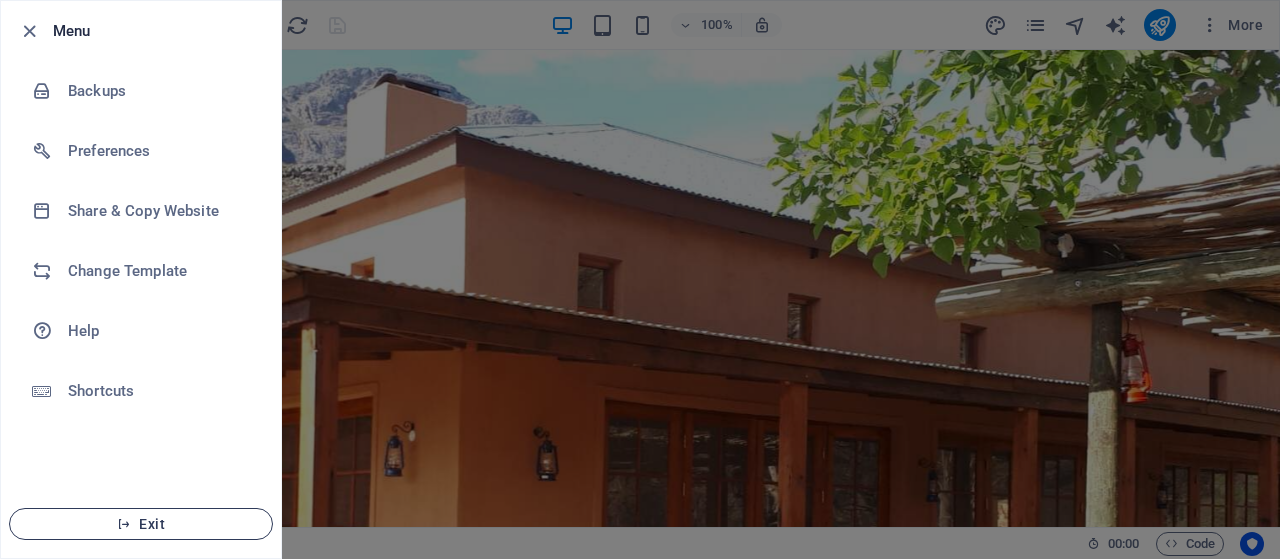 click on "Exit" at bounding box center [141, 524] 